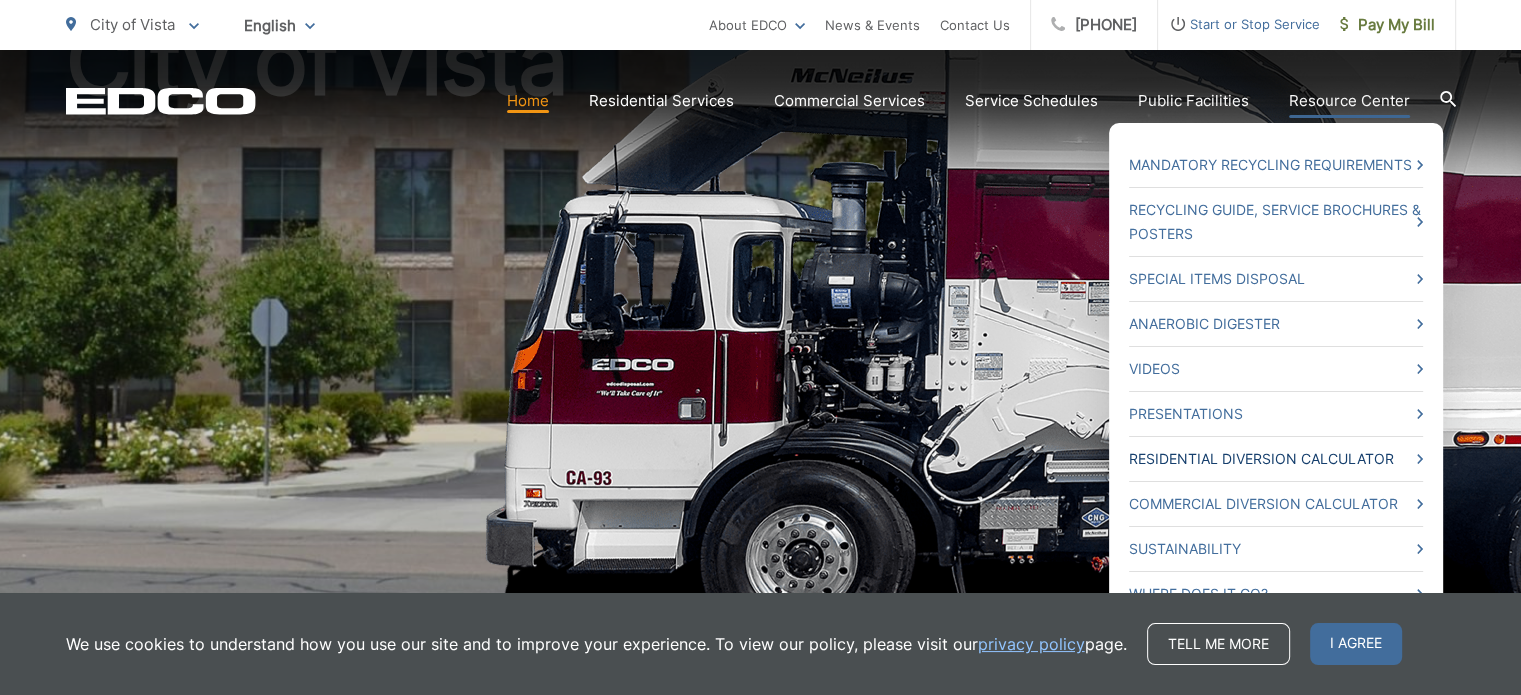 scroll, scrollTop: 300, scrollLeft: 0, axis: vertical 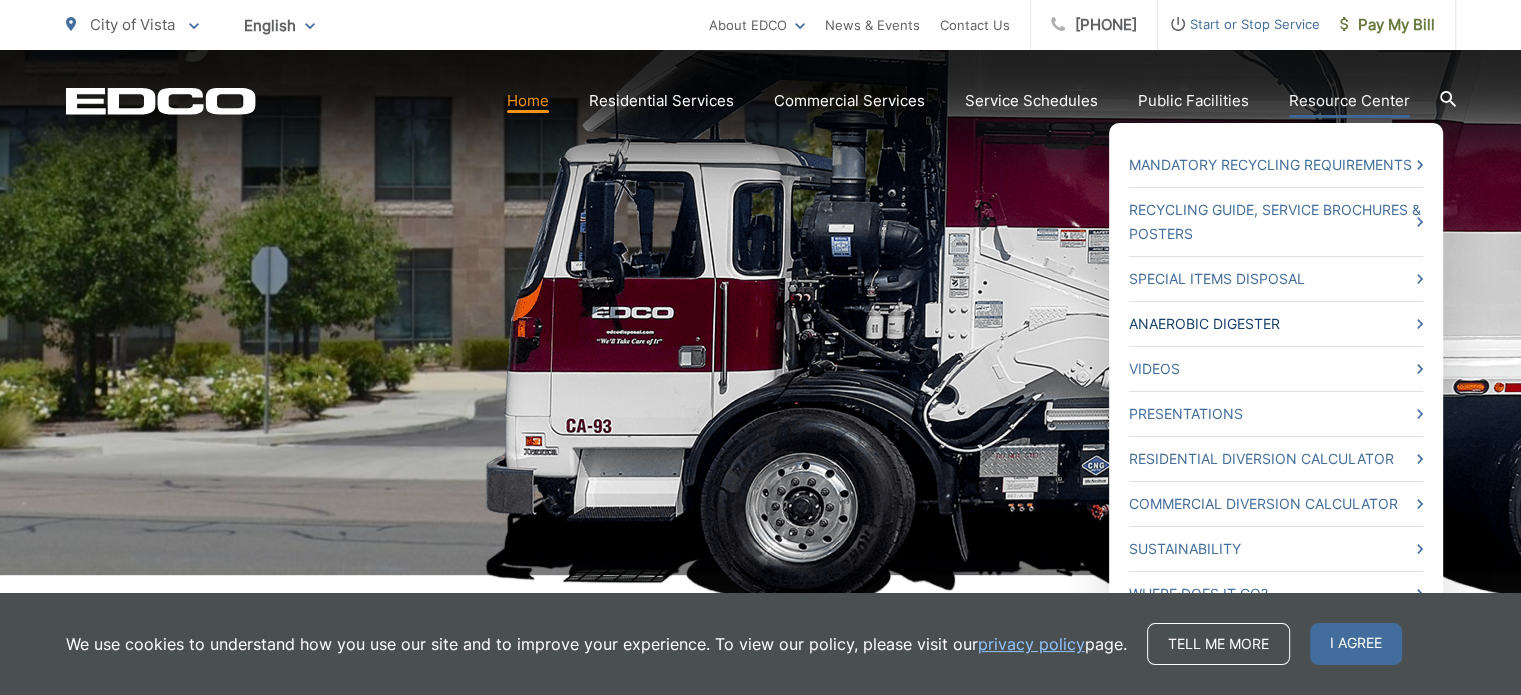 click on "Anaerobic Digester" at bounding box center [1276, 324] 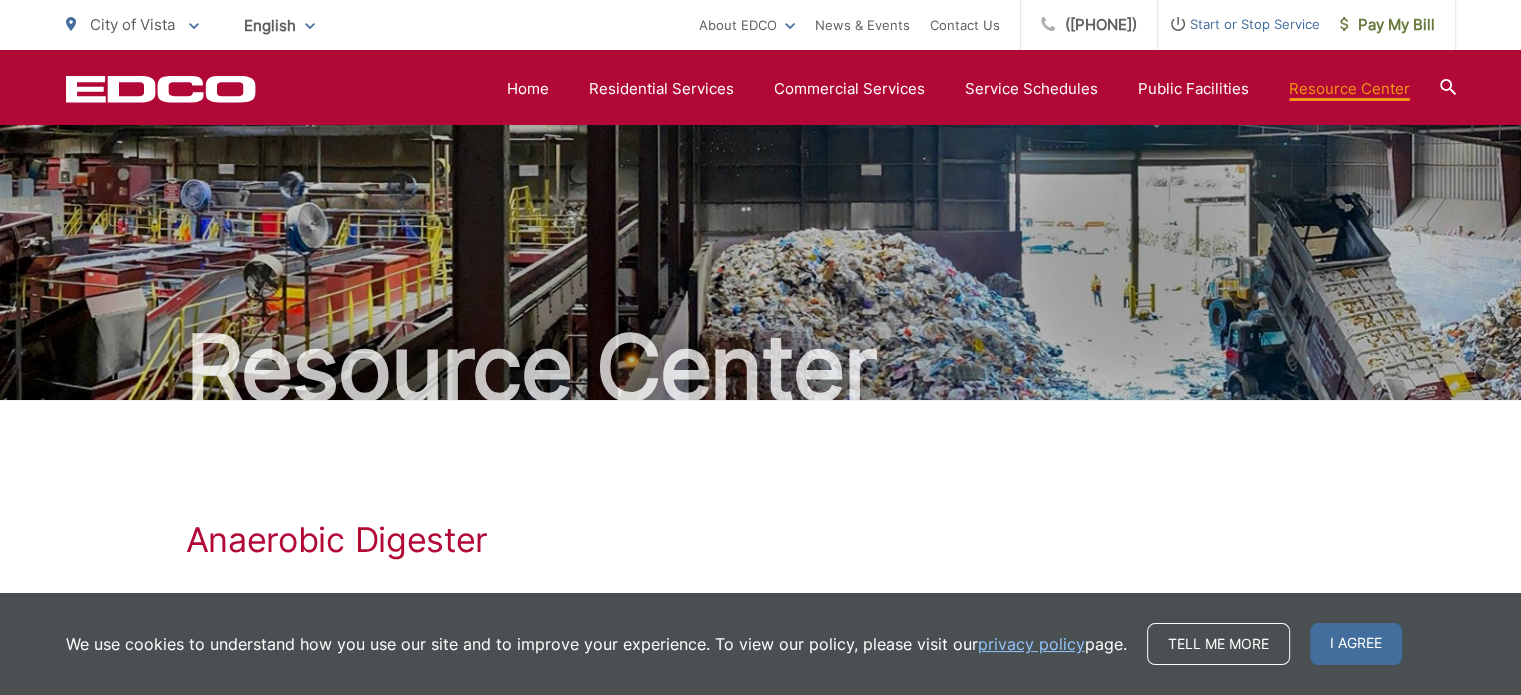 scroll, scrollTop: 0, scrollLeft: 0, axis: both 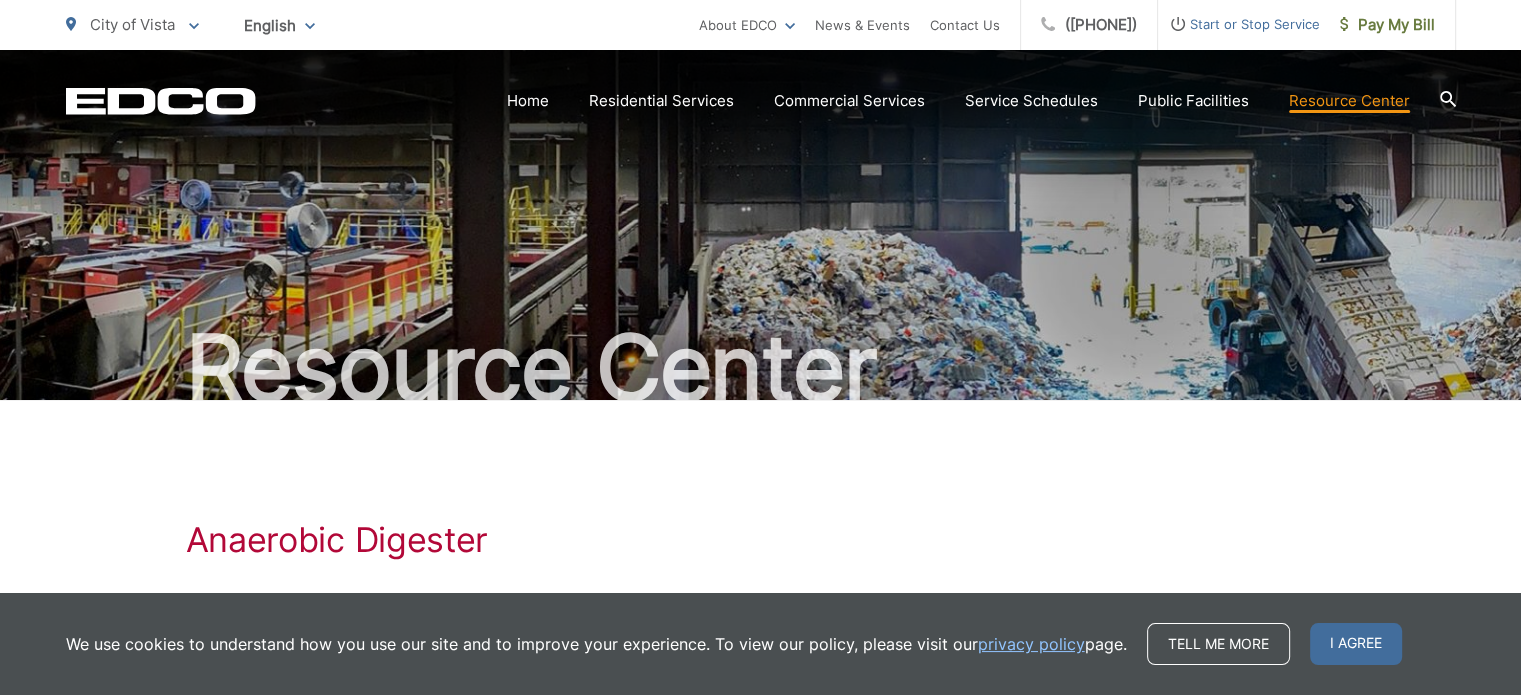 click at bounding box center [1448, 101] 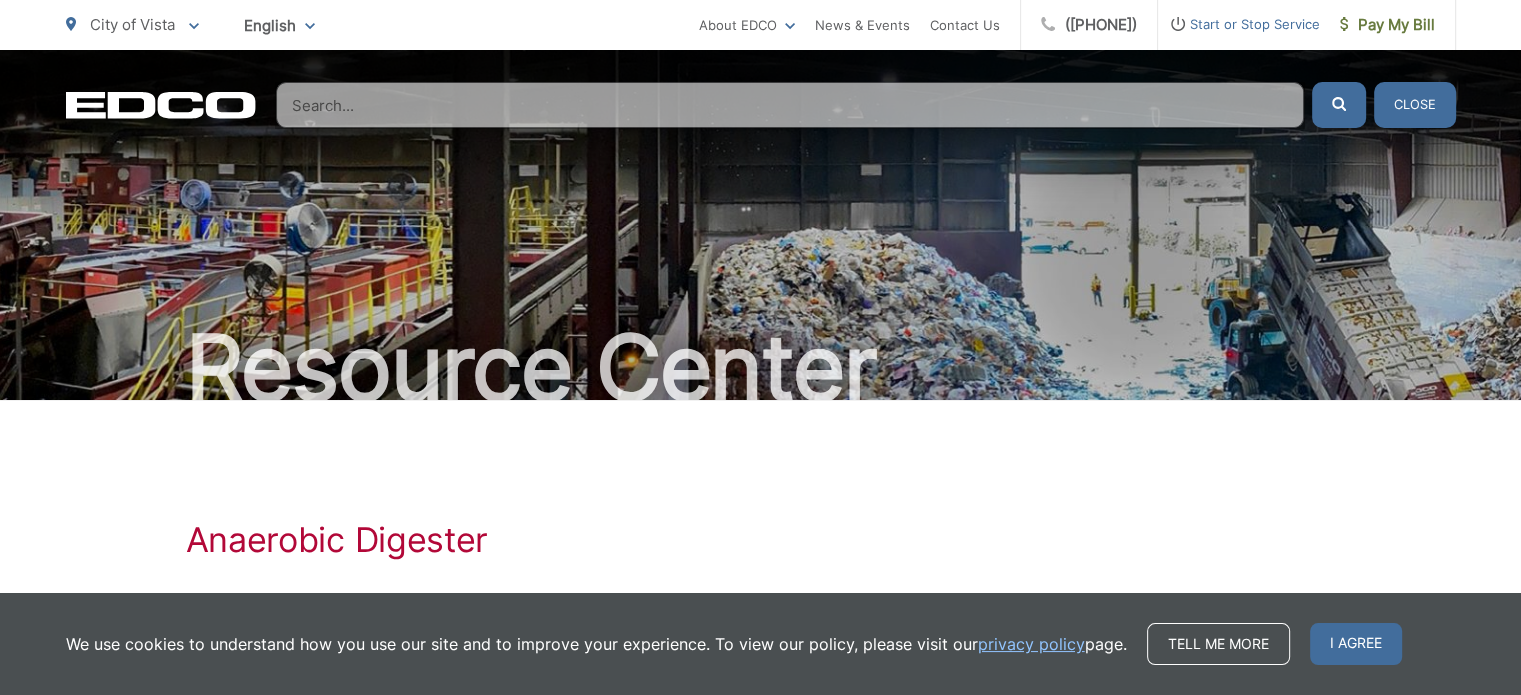 click at bounding box center [790, 105] 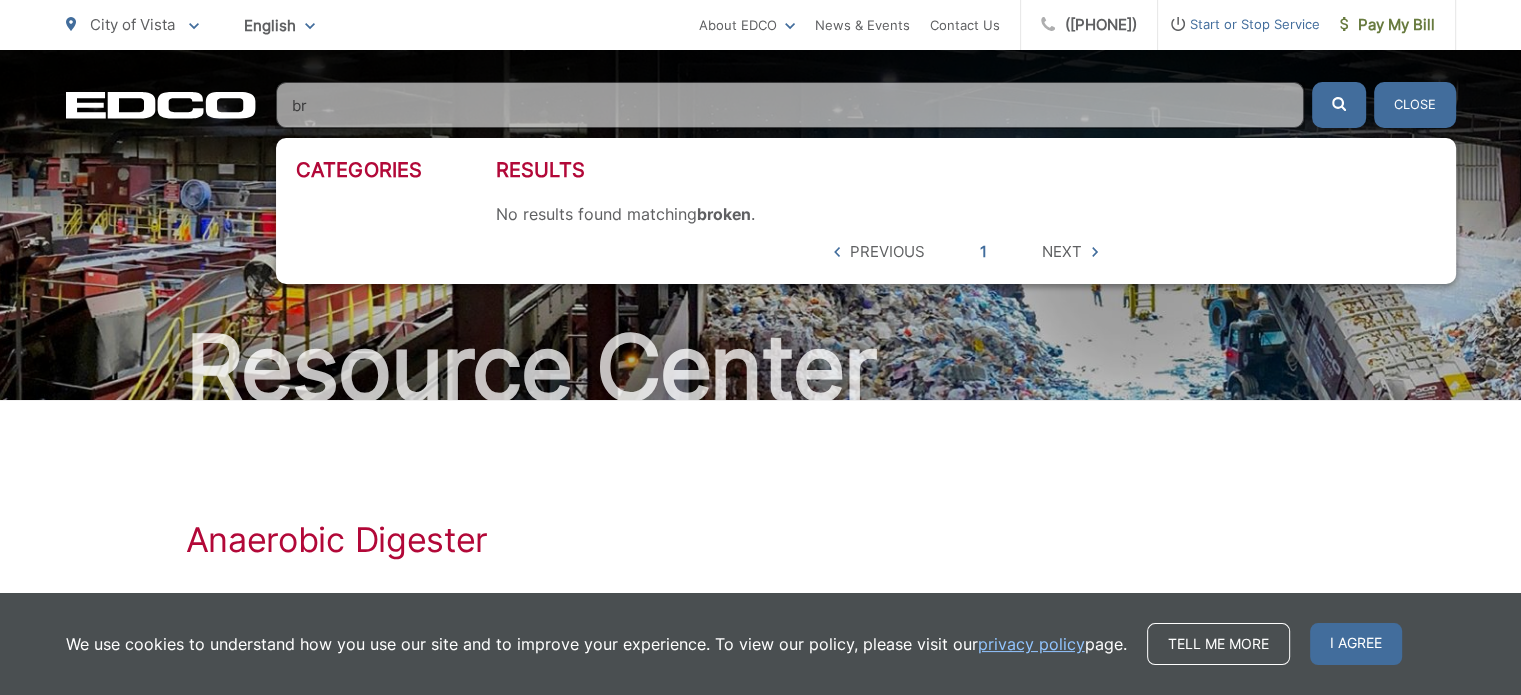type on "b" 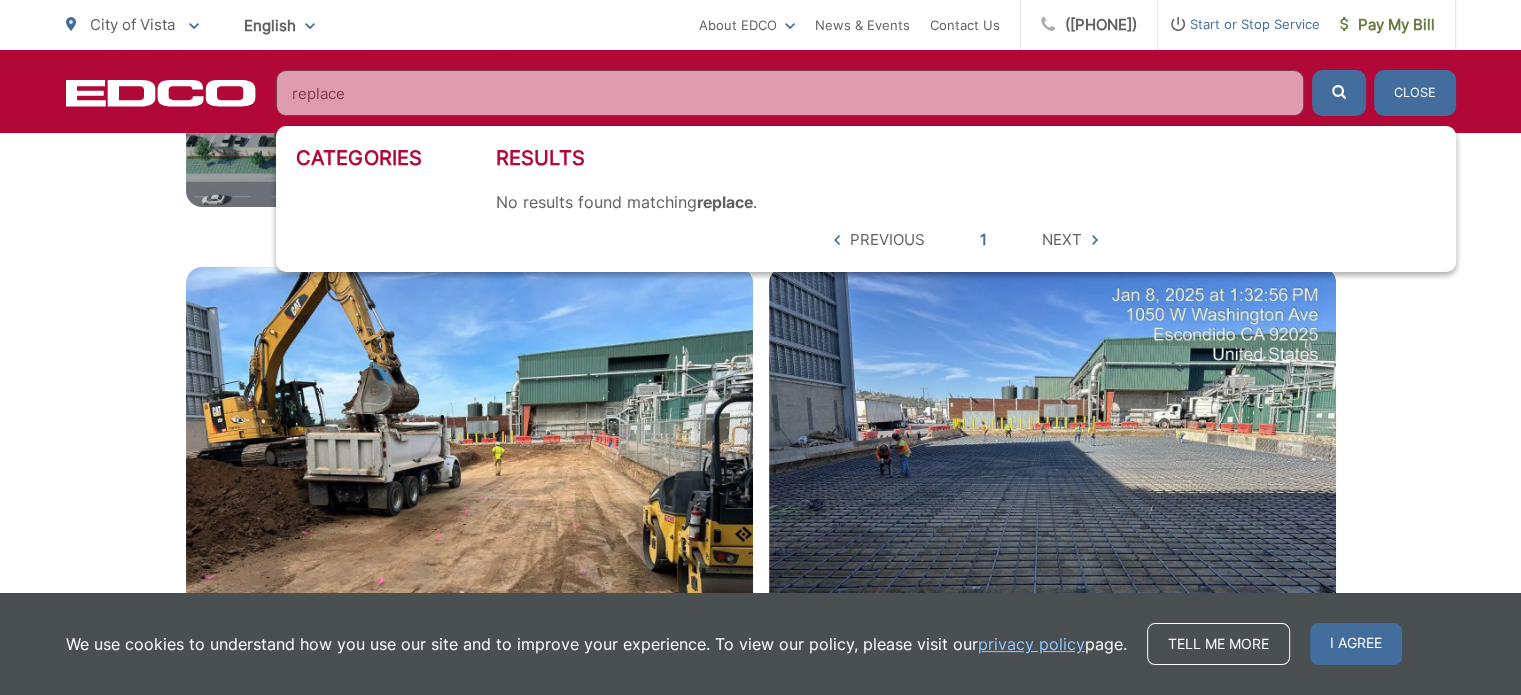 scroll, scrollTop: 1200, scrollLeft: 0, axis: vertical 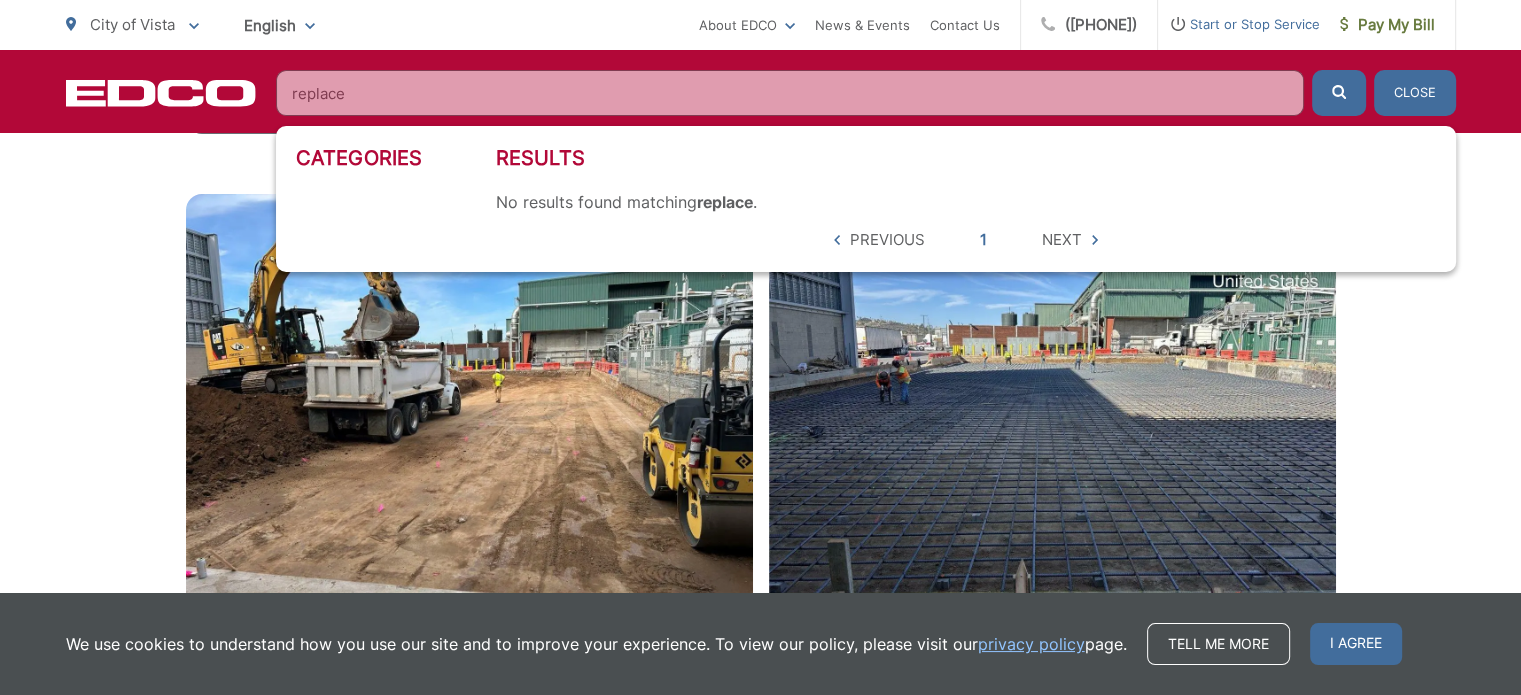 type on "replace" 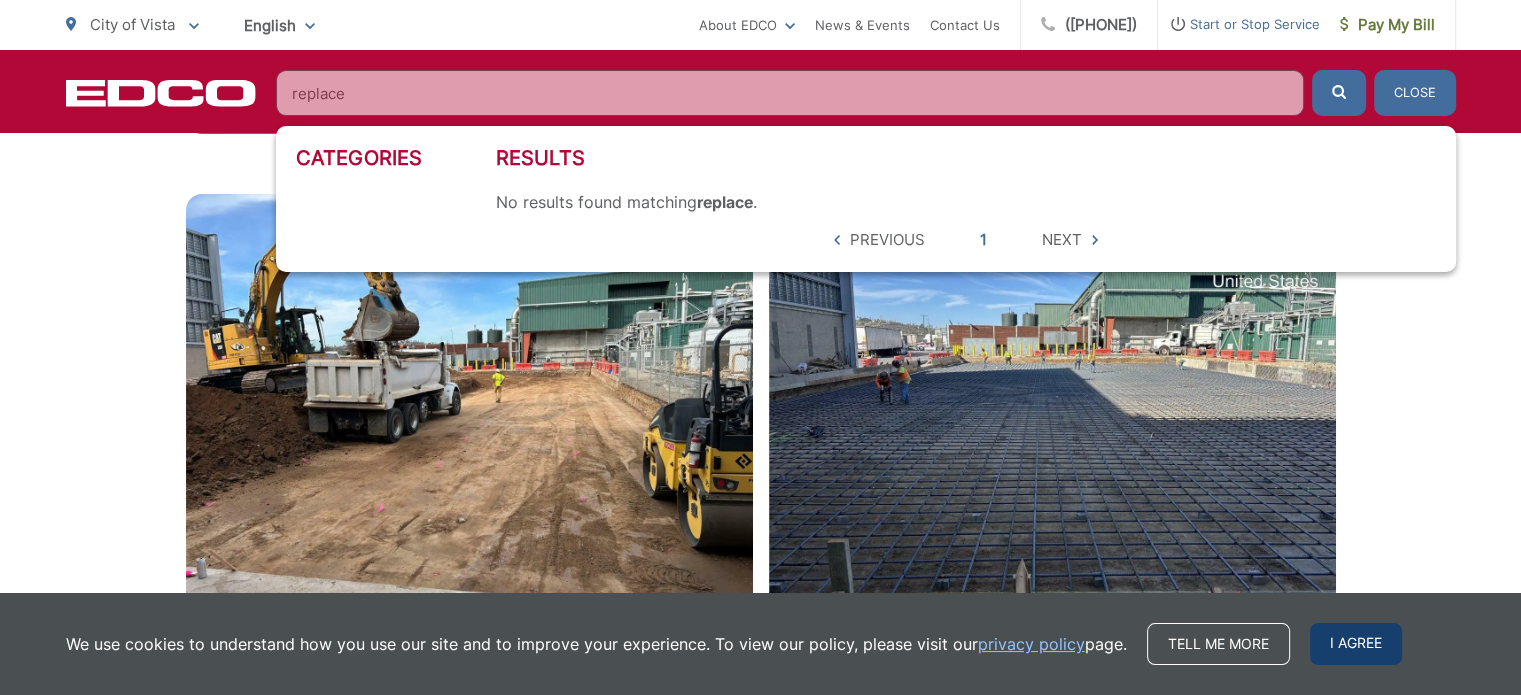 click on "I agree" at bounding box center [1356, 644] 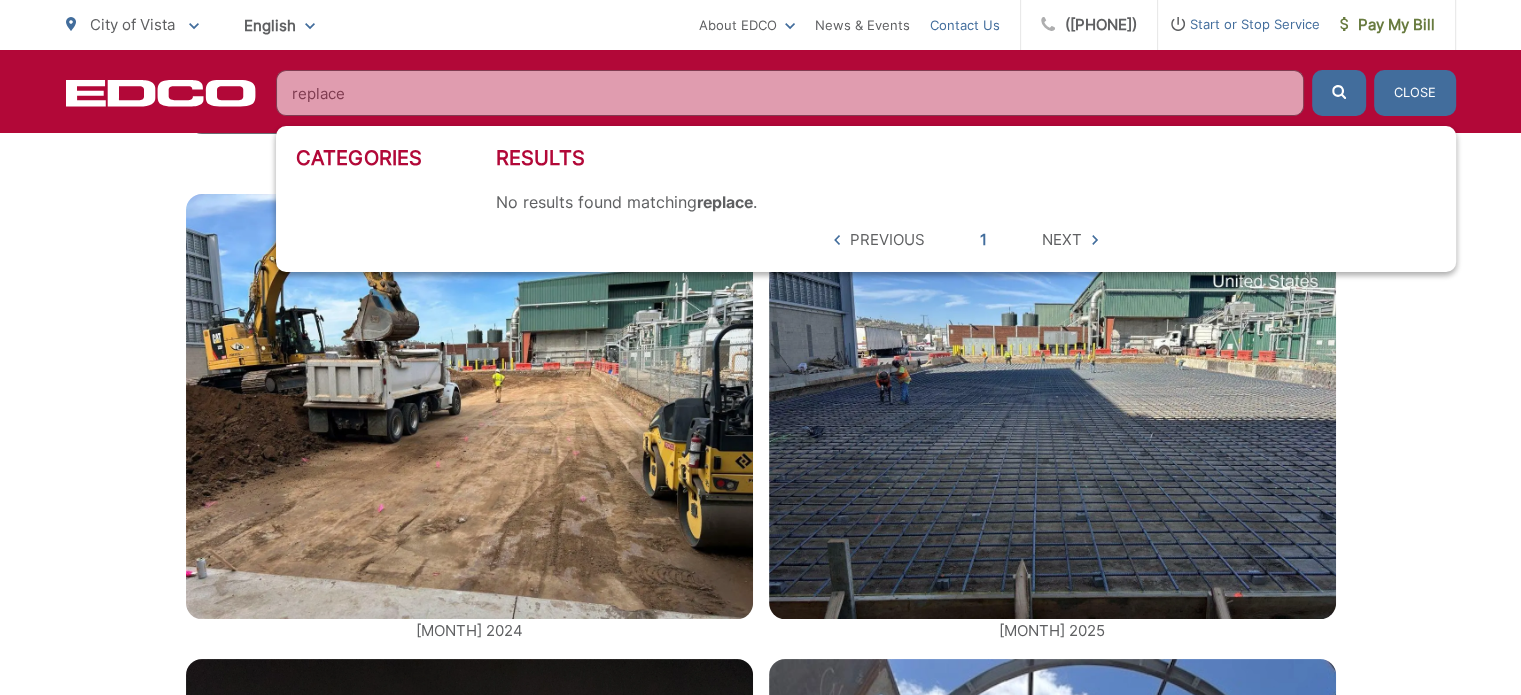 click on "Contact Us" at bounding box center (965, 25) 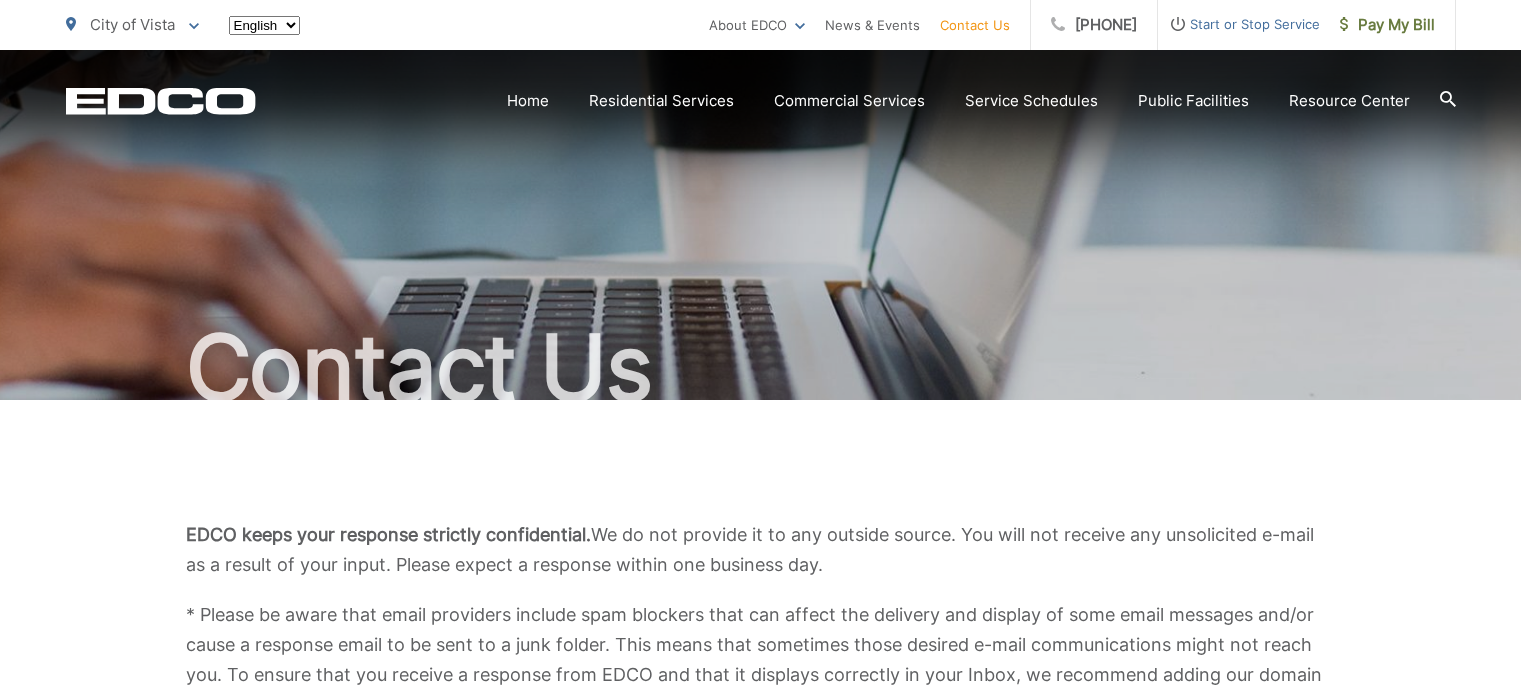 scroll, scrollTop: 0, scrollLeft: 0, axis: both 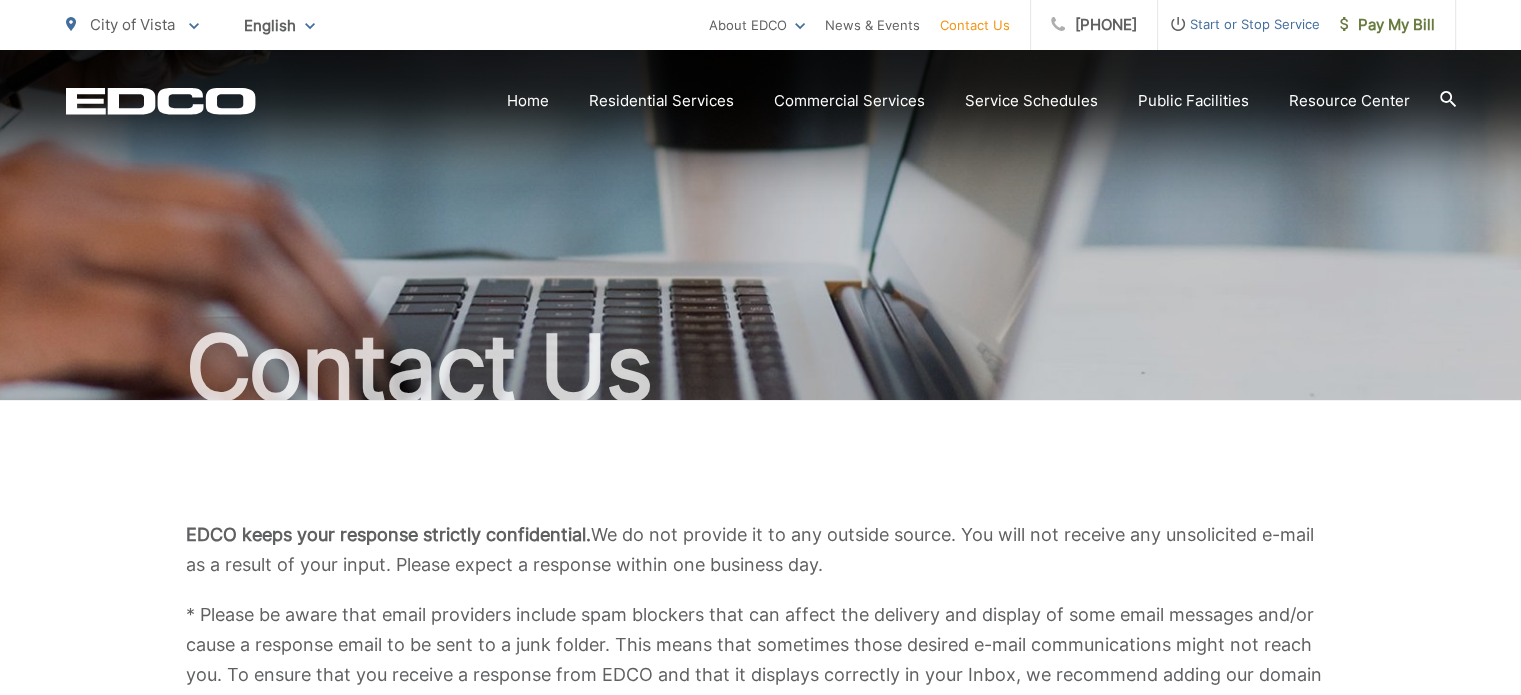 click on "Contact Us" at bounding box center (975, 25) 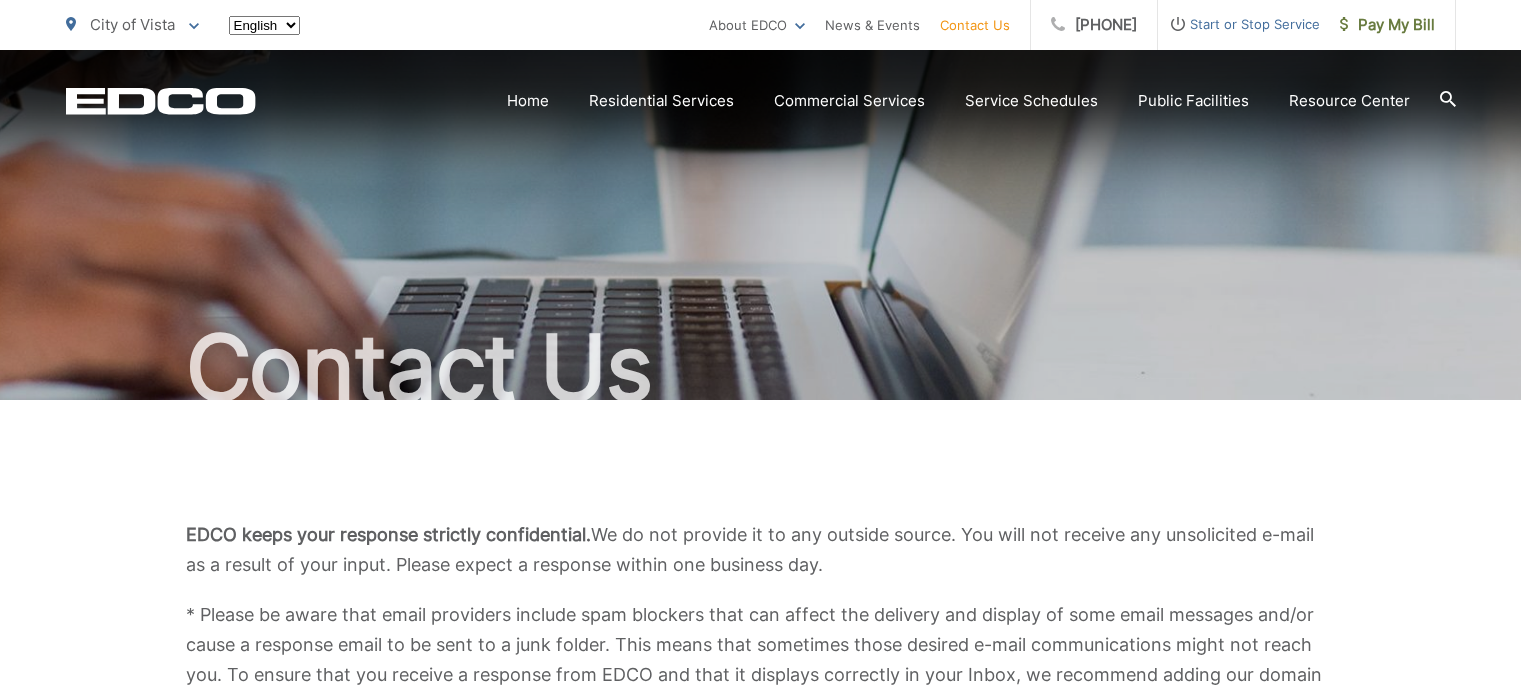scroll, scrollTop: 0, scrollLeft: 0, axis: both 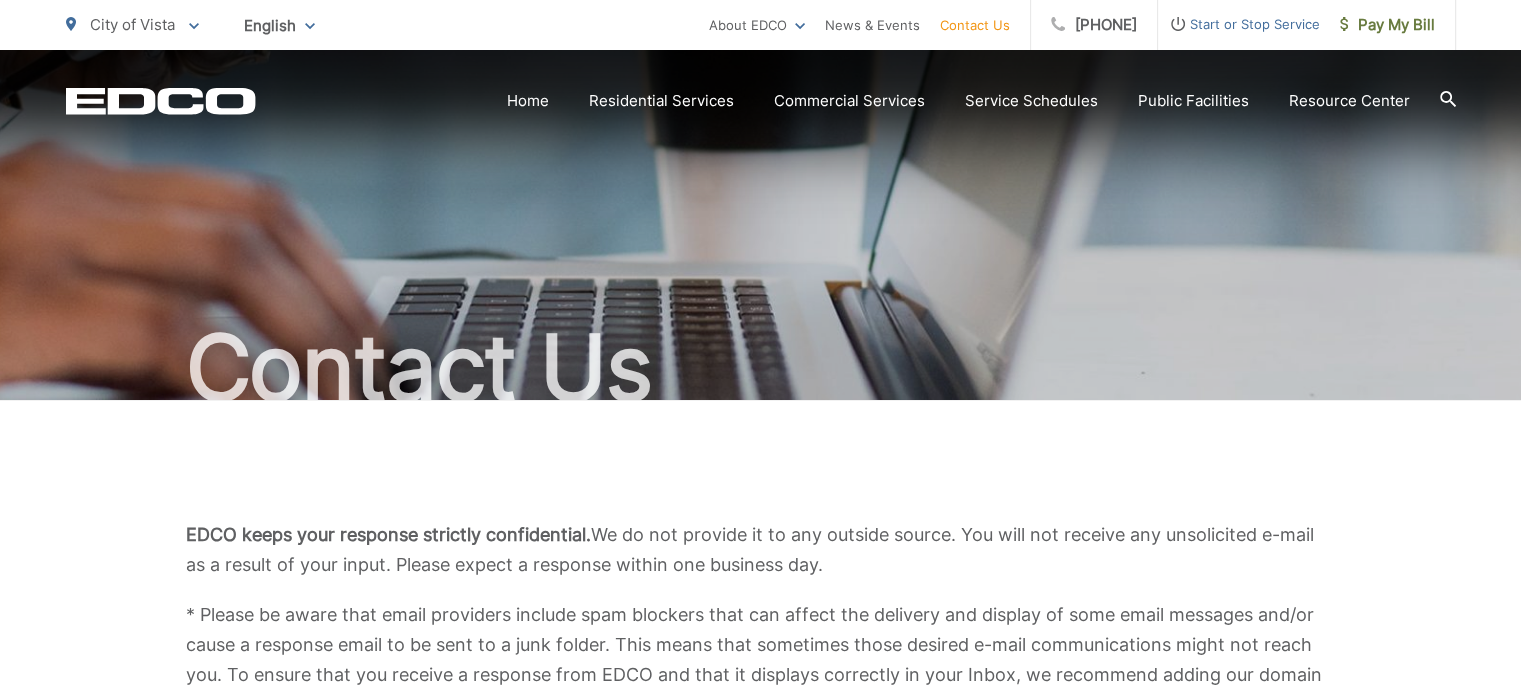 click on "Contact Us" at bounding box center (975, 25) 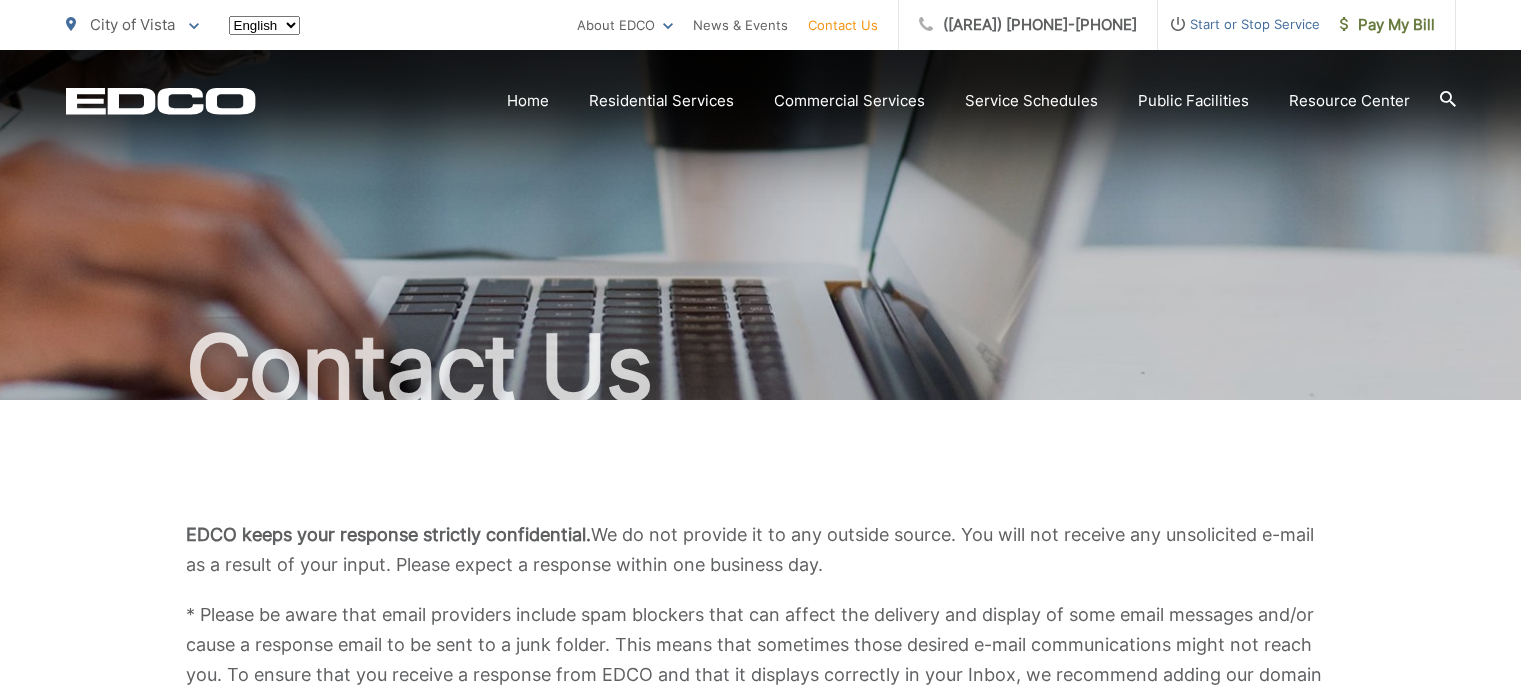 scroll, scrollTop: 0, scrollLeft: 0, axis: both 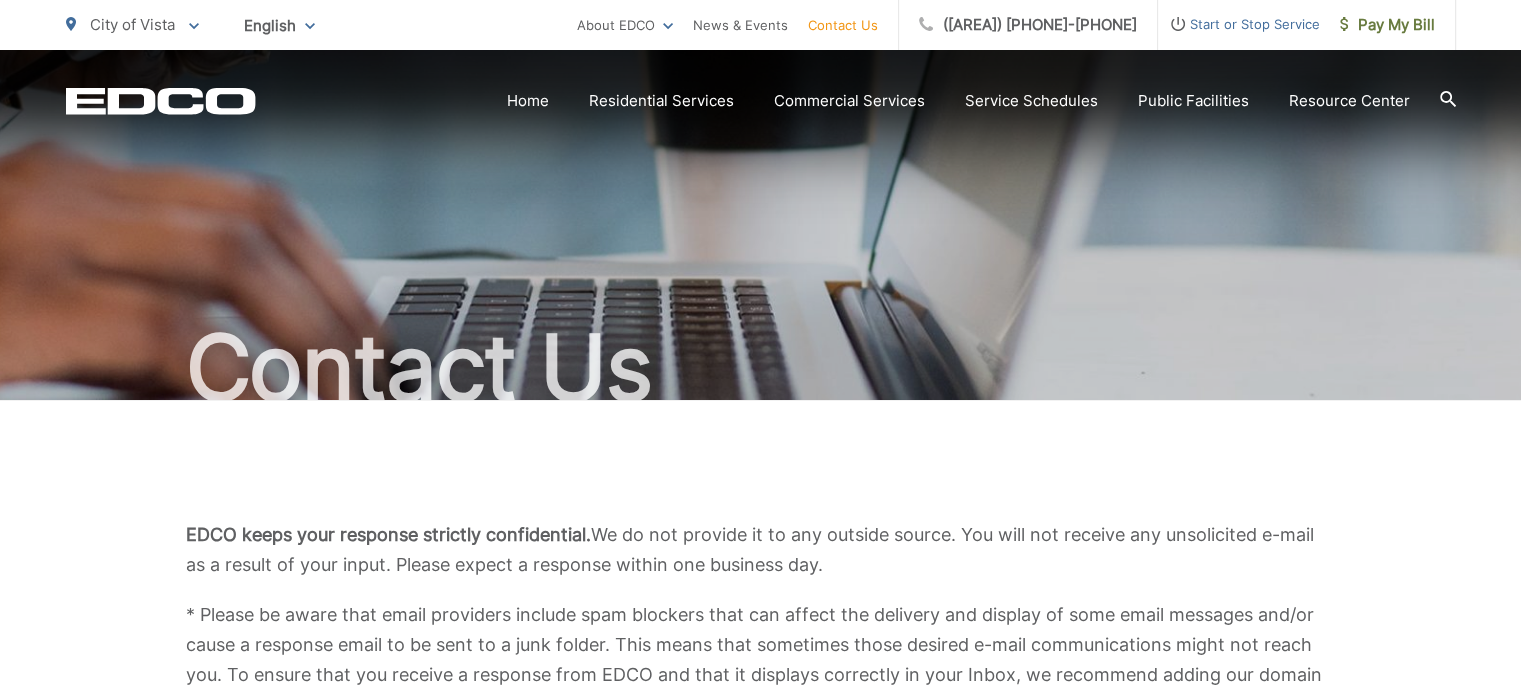 click on "Contact Us" at bounding box center (843, 25) 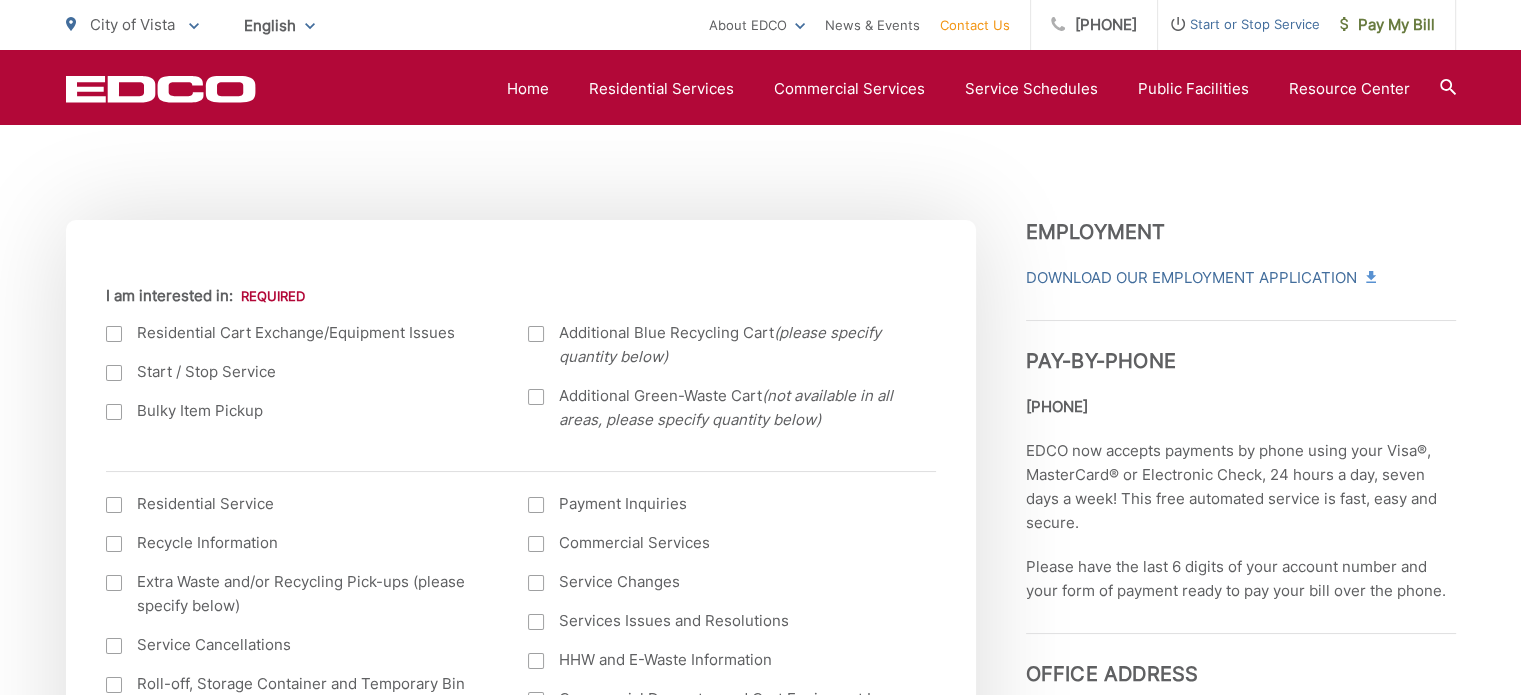 scroll, scrollTop: 600, scrollLeft: 0, axis: vertical 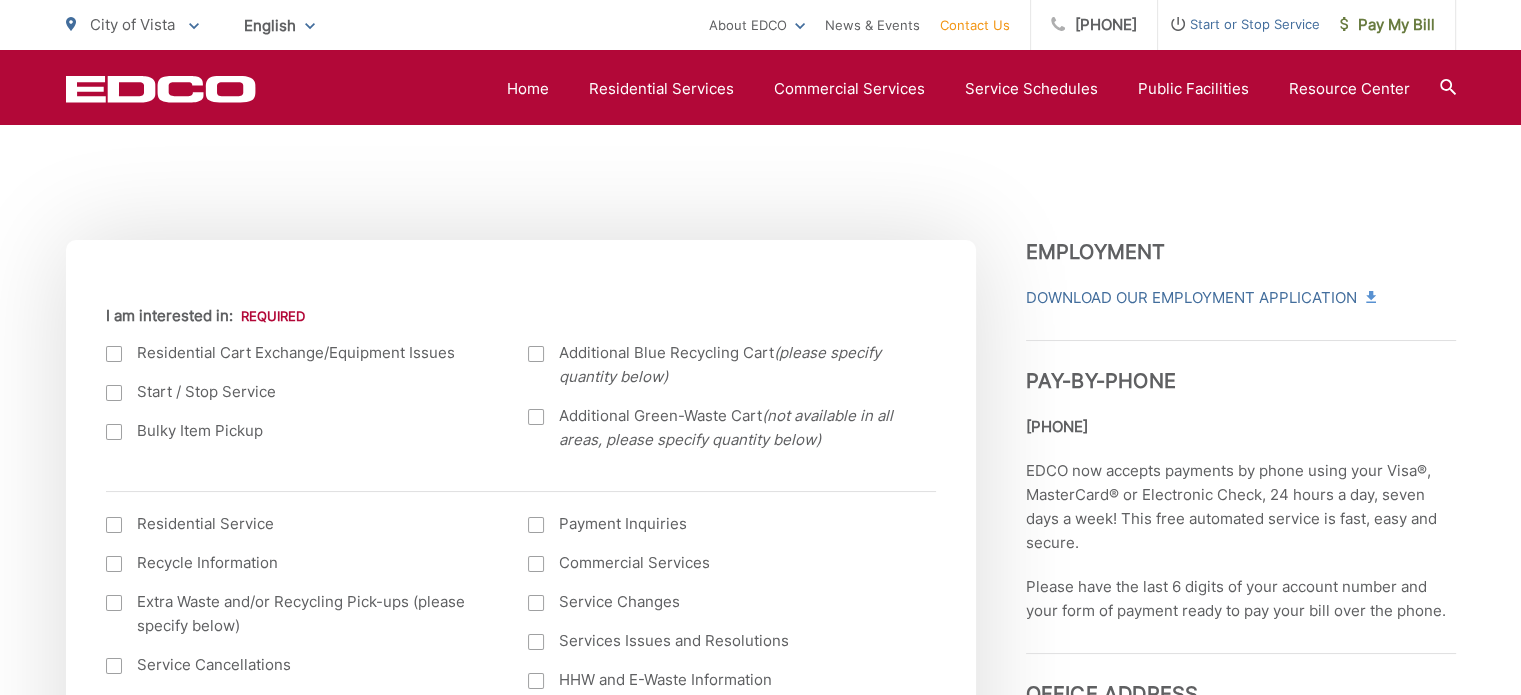 click on "Residential Cart Exchange/Equipment Issues" at bounding box center (297, 353) 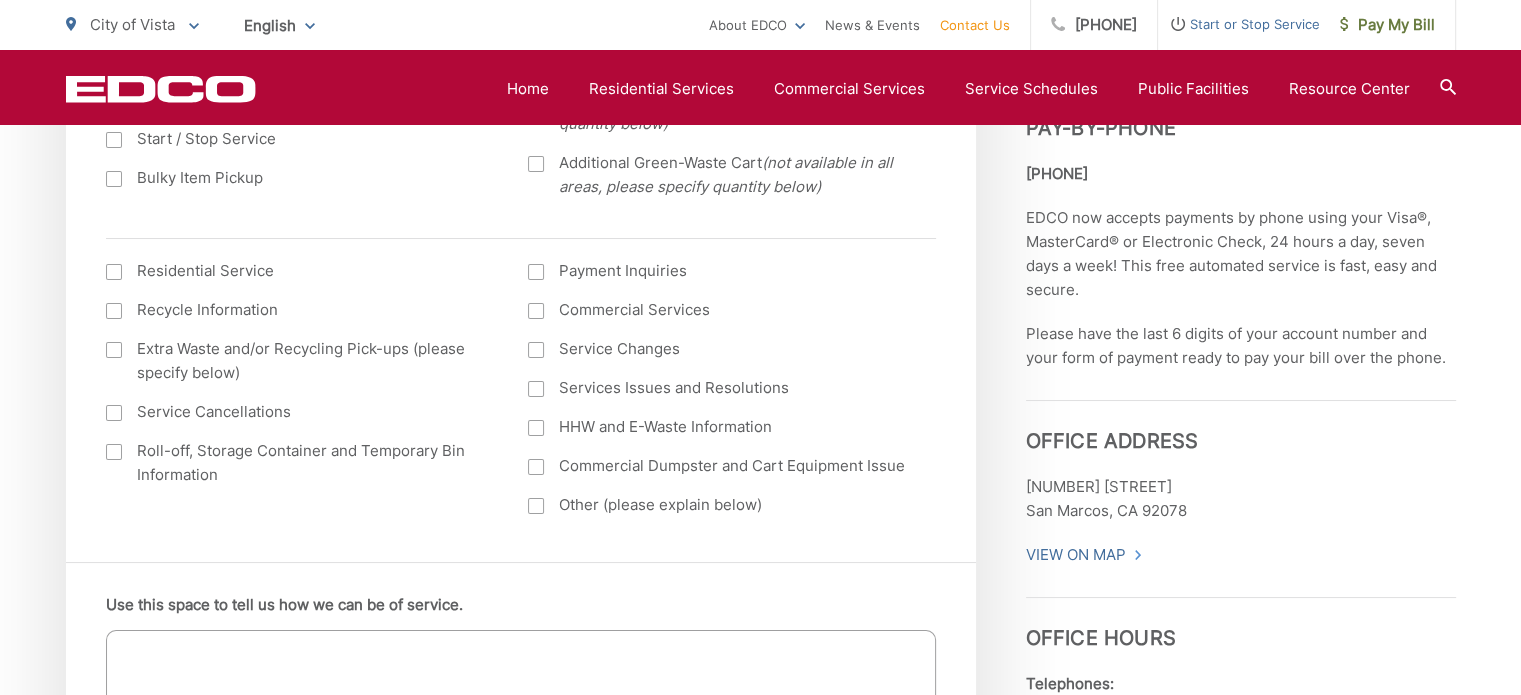 scroll, scrollTop: 900, scrollLeft: 0, axis: vertical 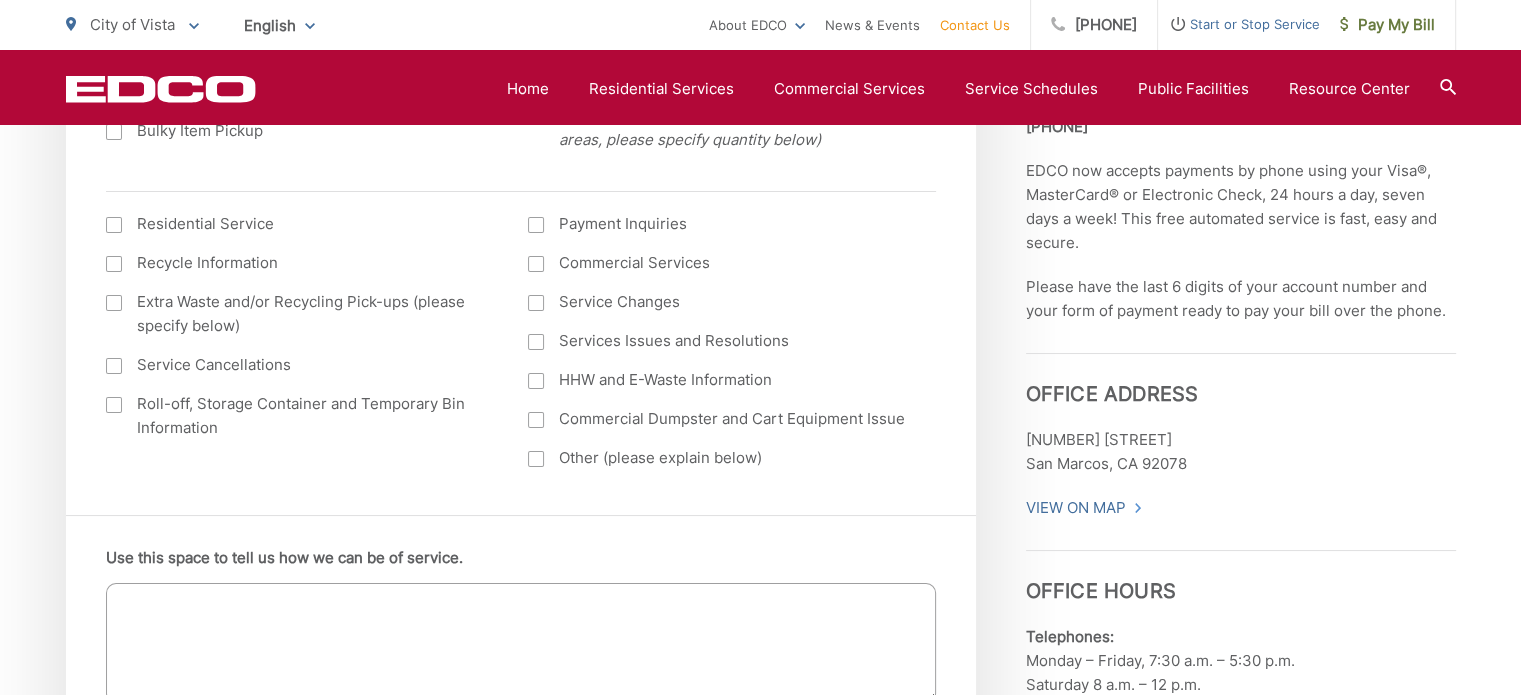 click at bounding box center (114, 225) 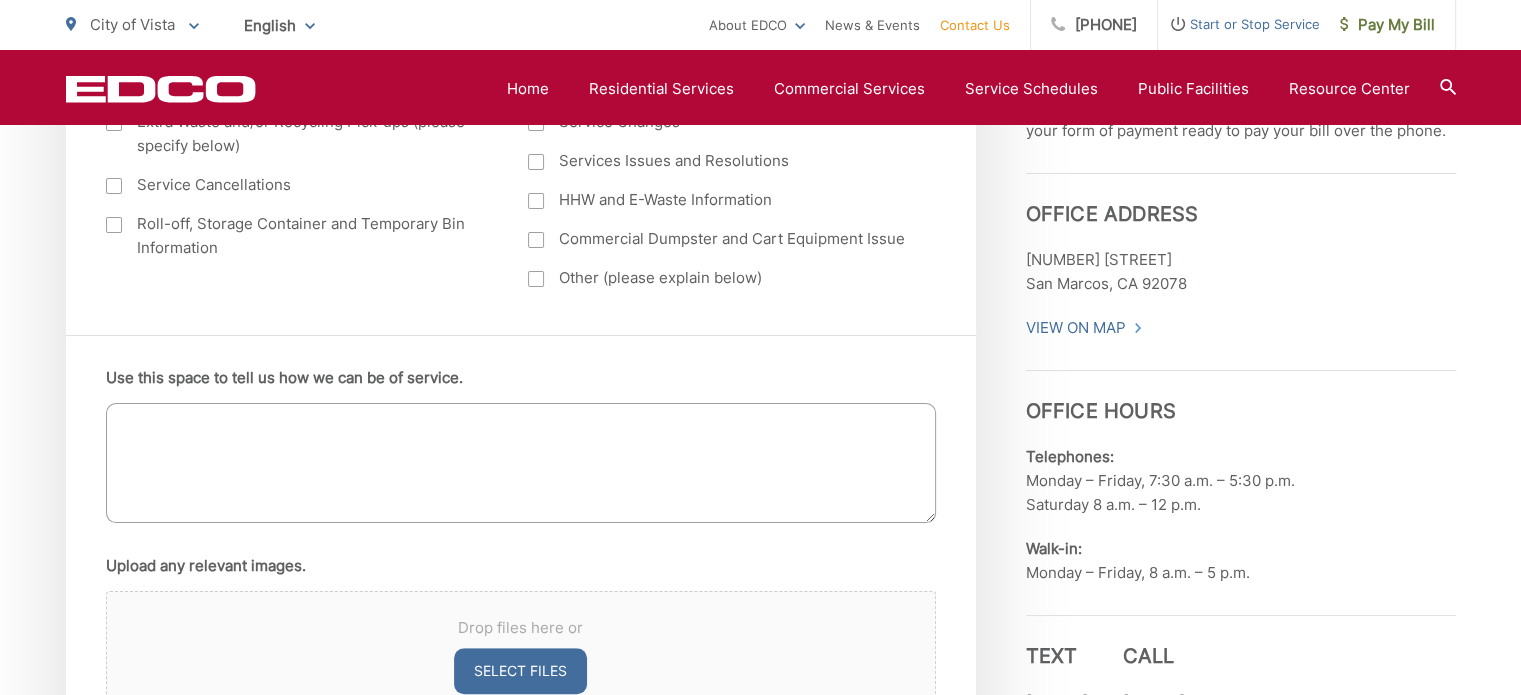 scroll, scrollTop: 1100, scrollLeft: 0, axis: vertical 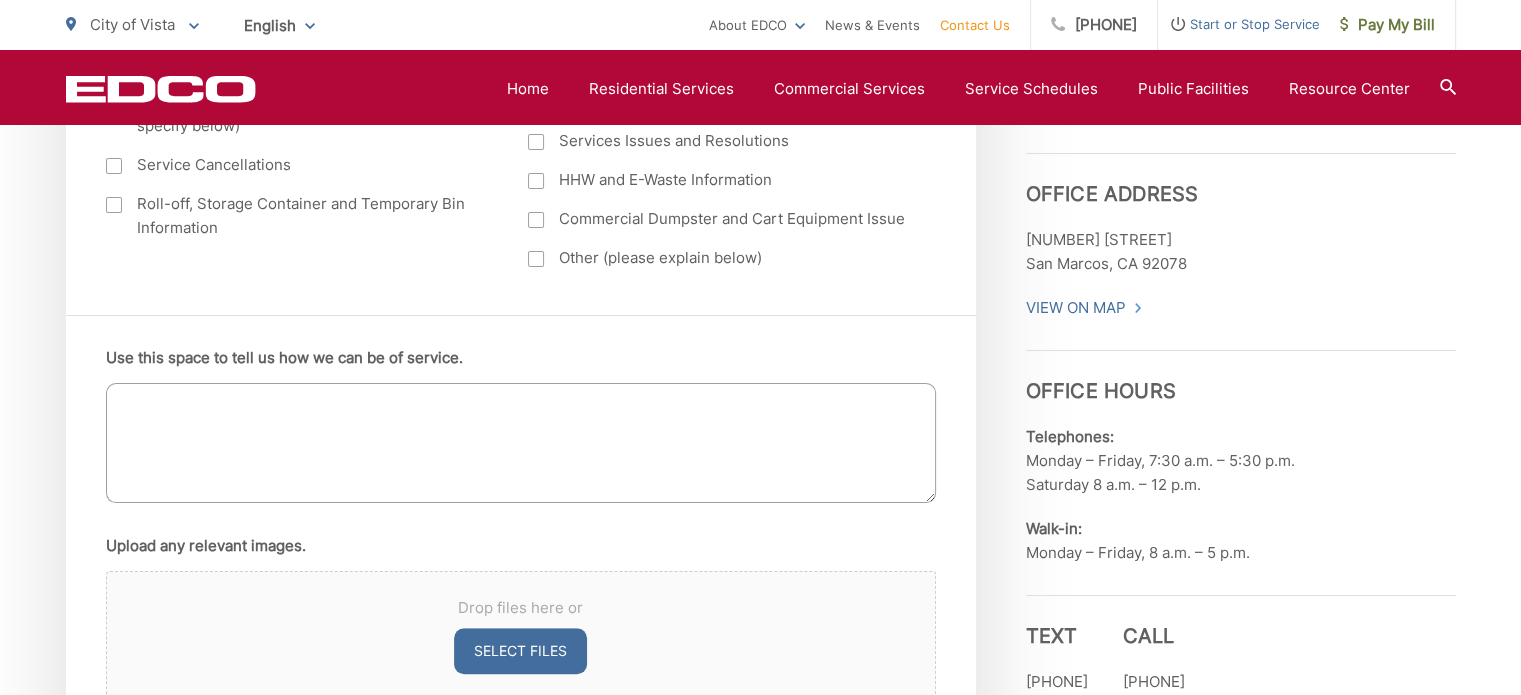 click on "Use this space to tell us how we can be of service." at bounding box center (521, 443) 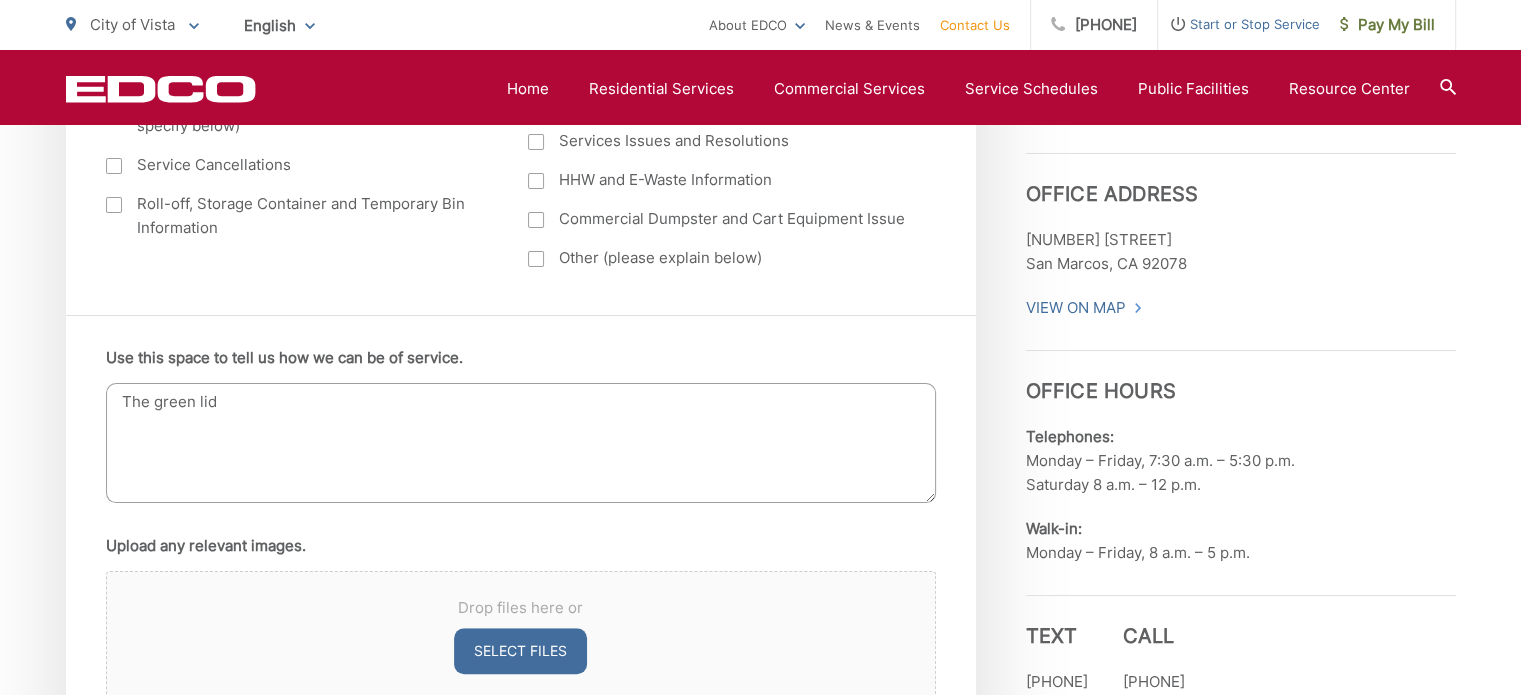 paste on "[POSTAL_CODE]" 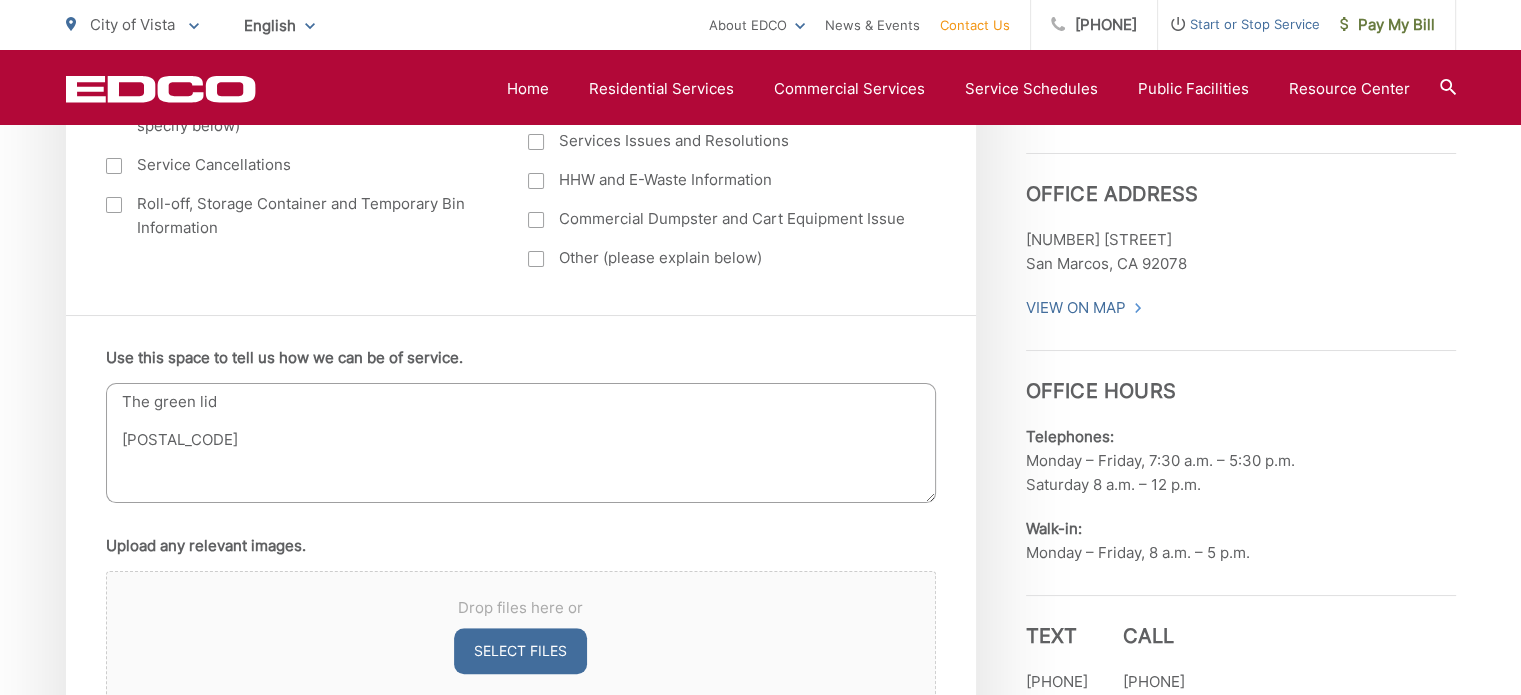 click on "The green lid
[POSTAL_CODE]" at bounding box center [521, 443] 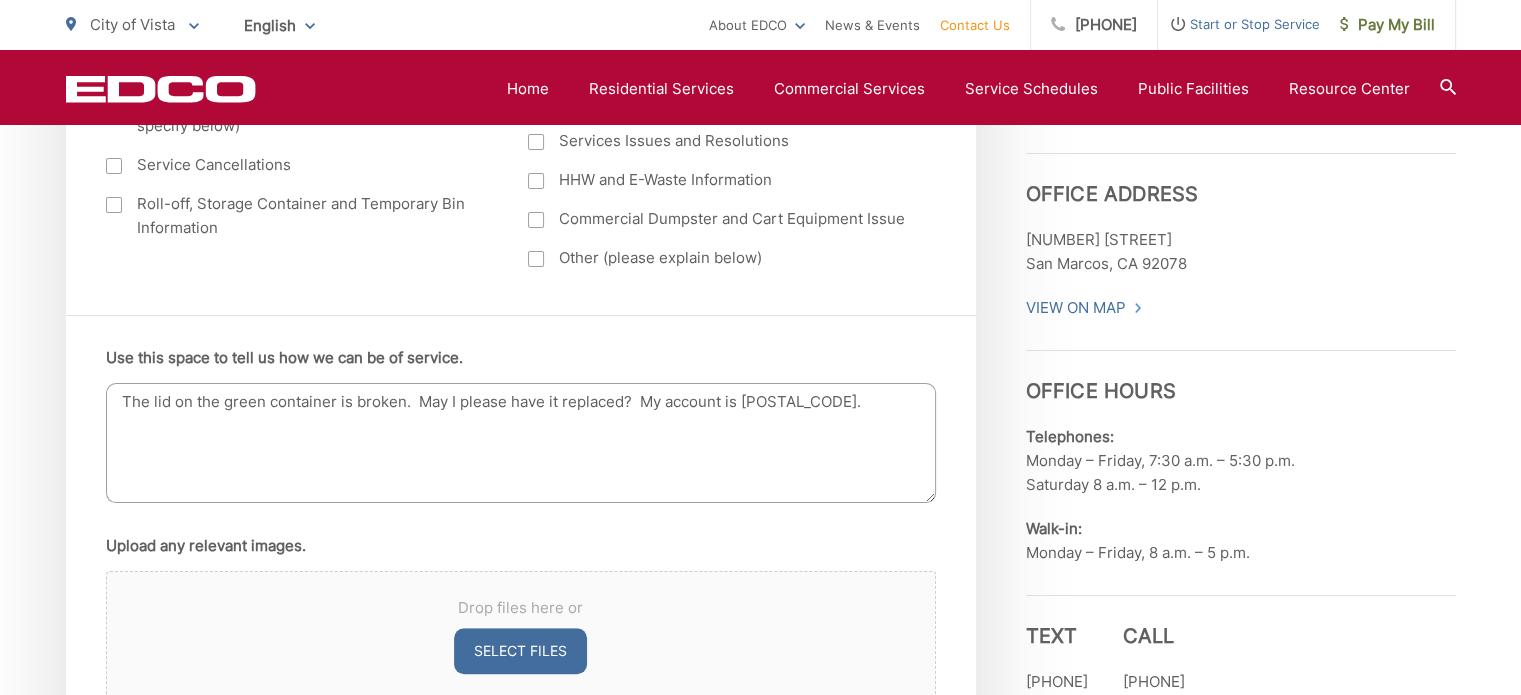 drag, startPoint x: 848, startPoint y: 399, endPoint x: 850, endPoint y: 468, distance: 69.02898 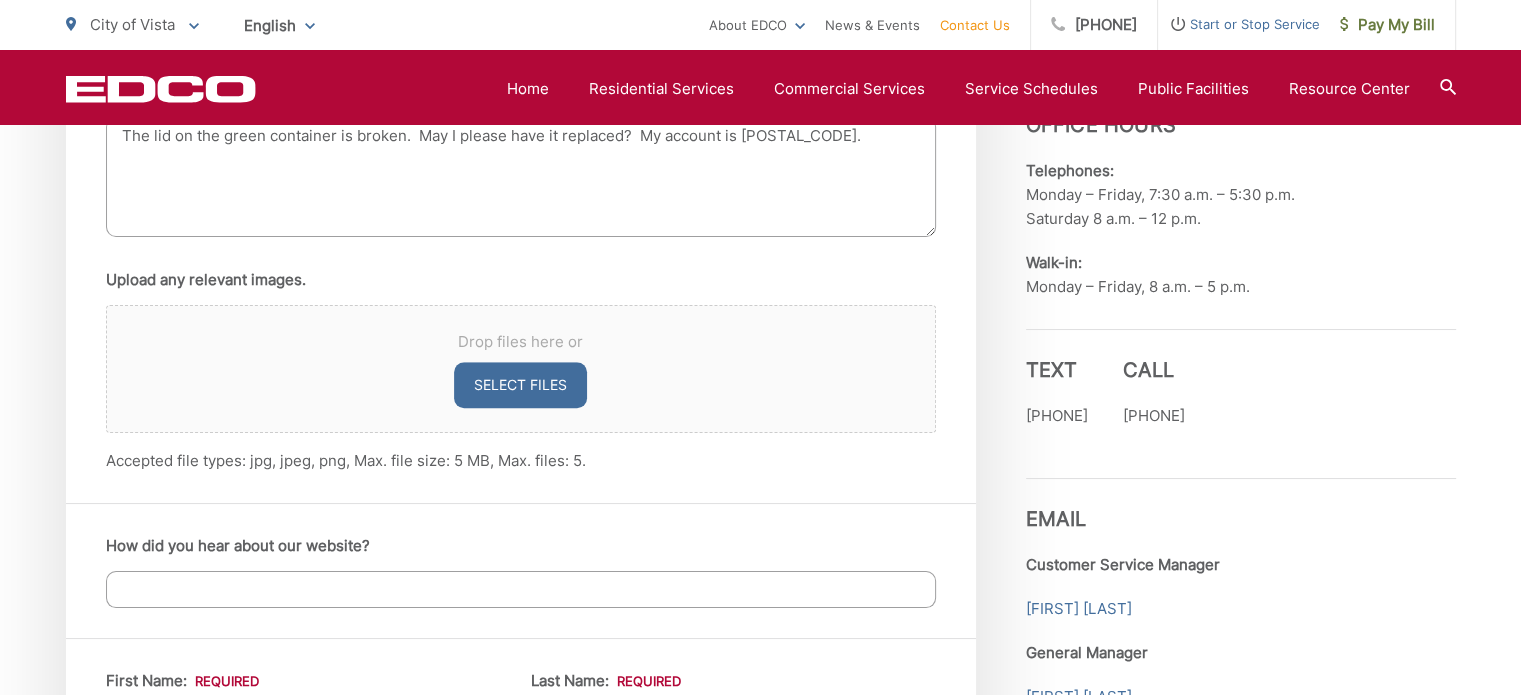 scroll, scrollTop: 1400, scrollLeft: 0, axis: vertical 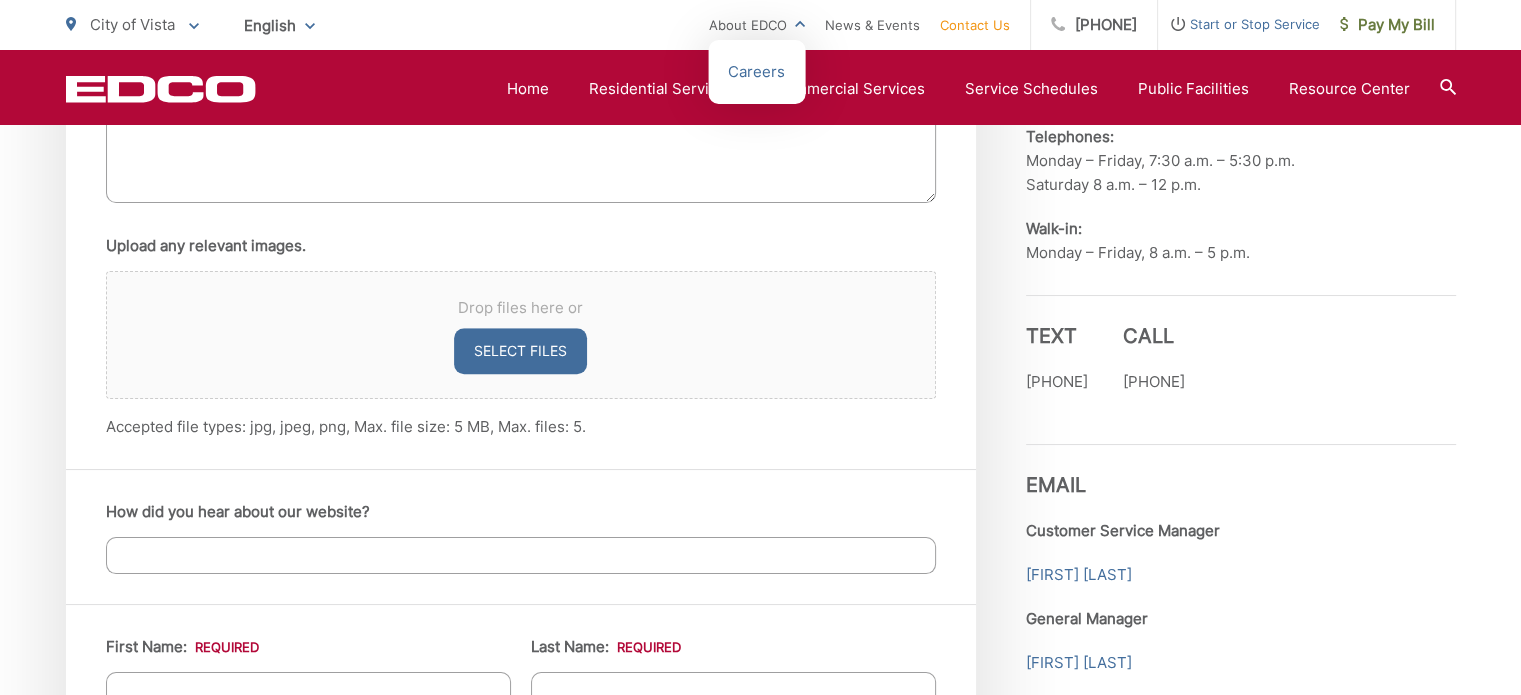 type on "The lid on the green container is broken.  May I please have it replaced?  My account is [POSTAL_CODE]." 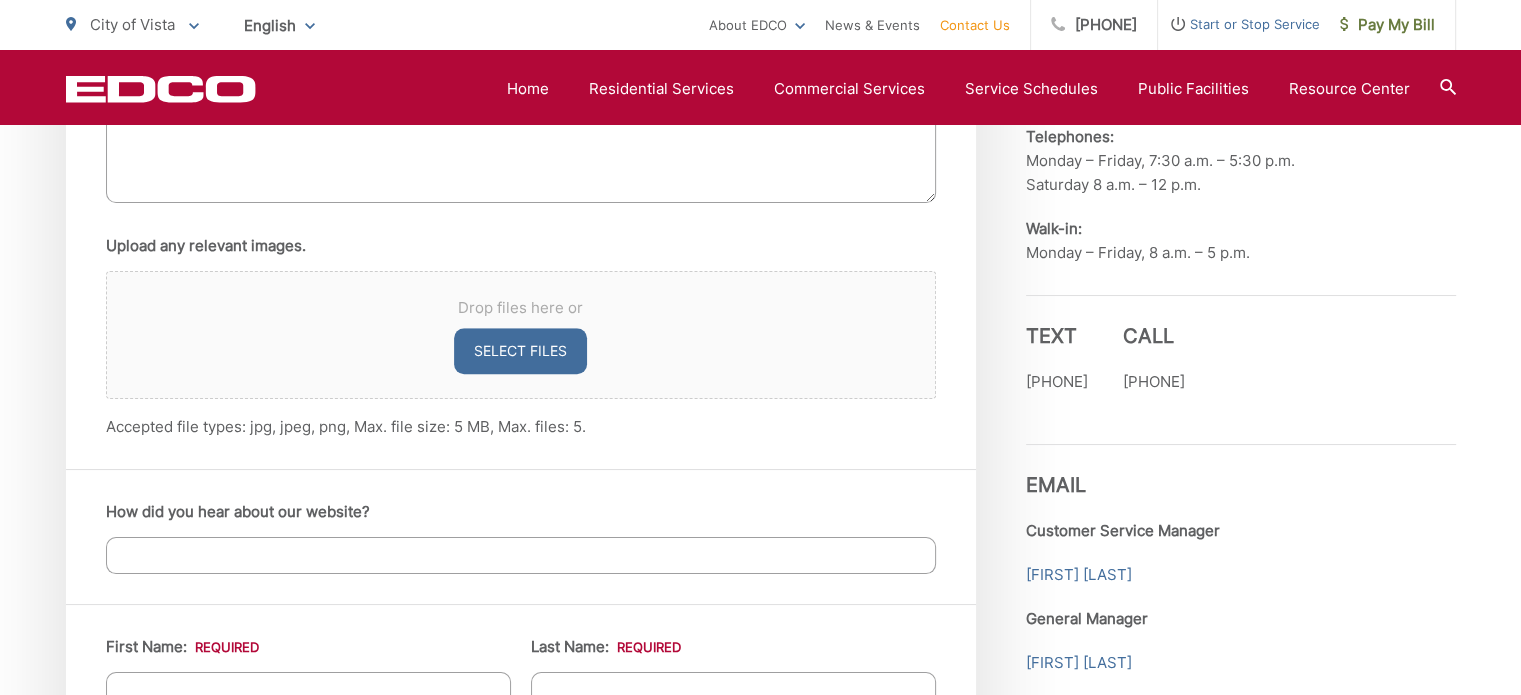 click on "Select files" at bounding box center [520, 351] 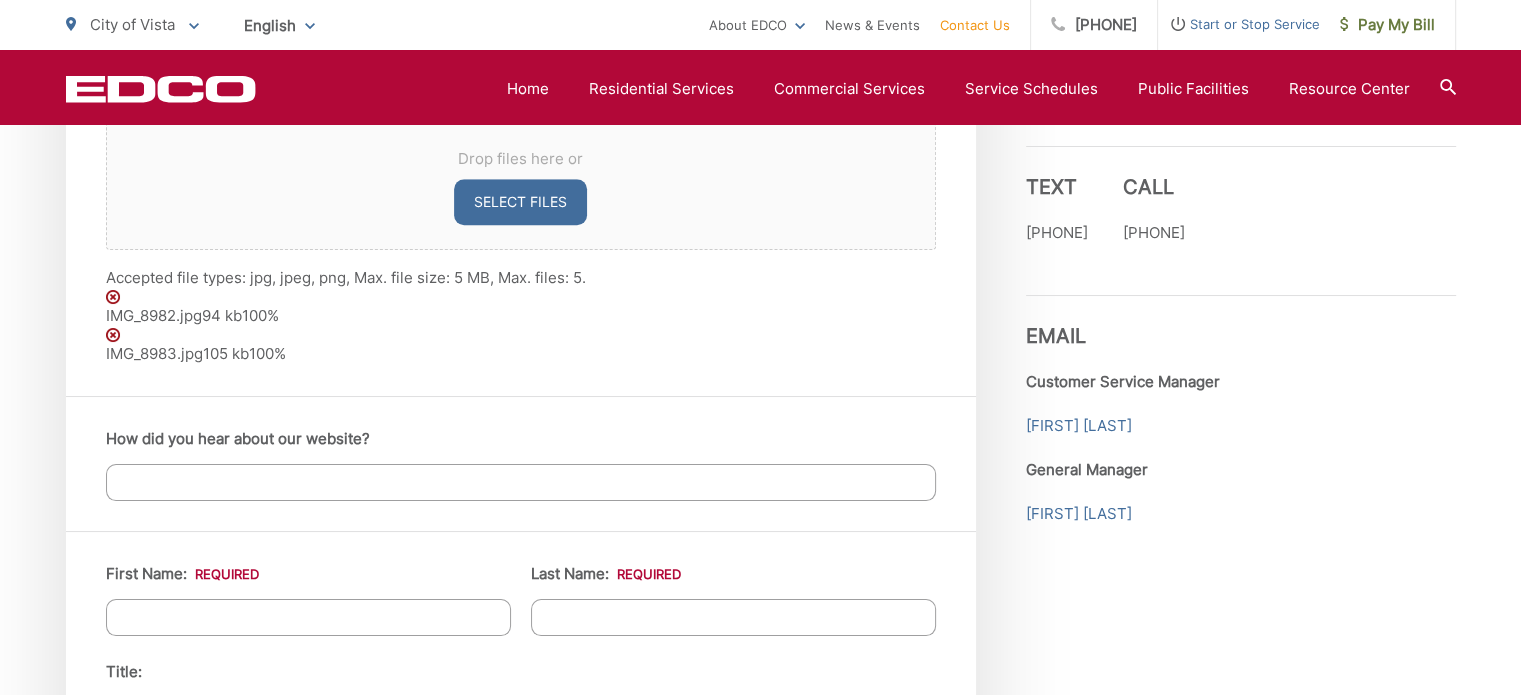 scroll, scrollTop: 1600, scrollLeft: 0, axis: vertical 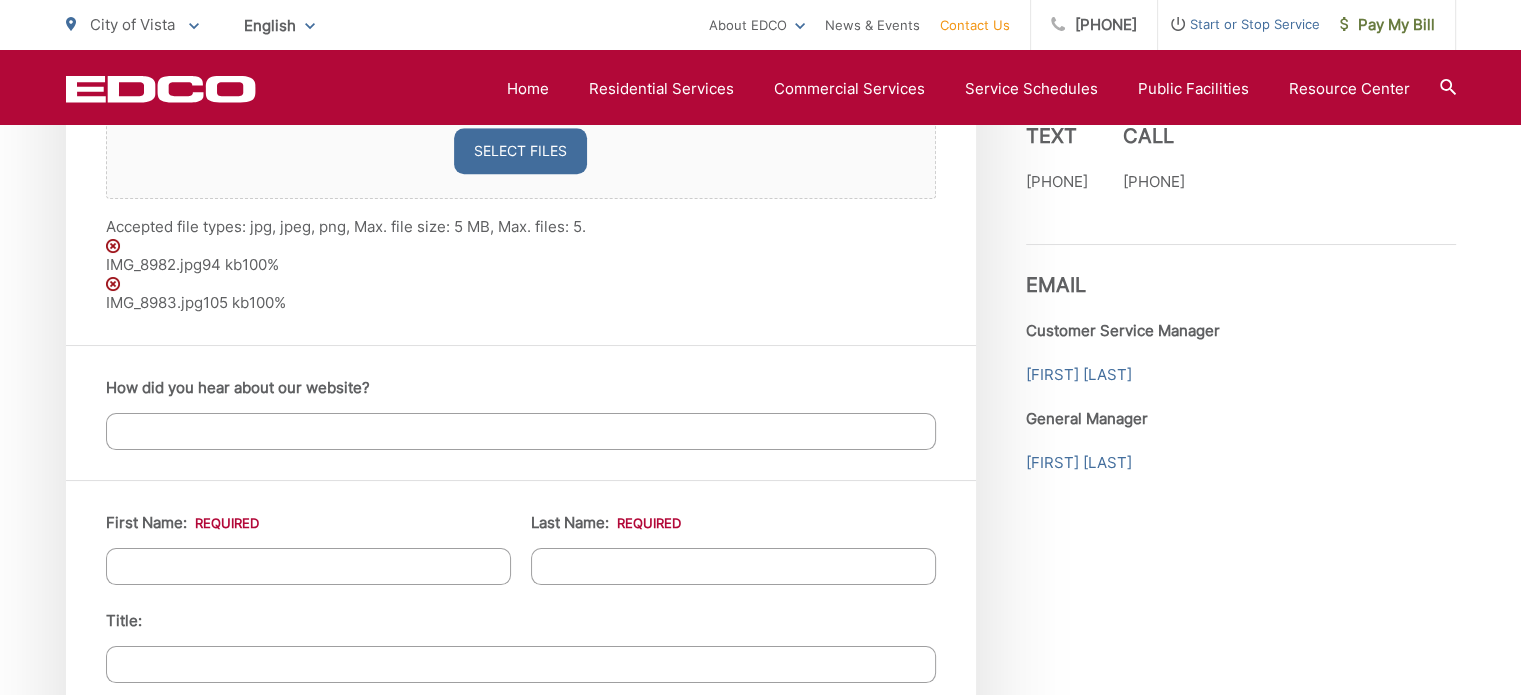 click on "How did you hear about our website?" at bounding box center [521, 431] 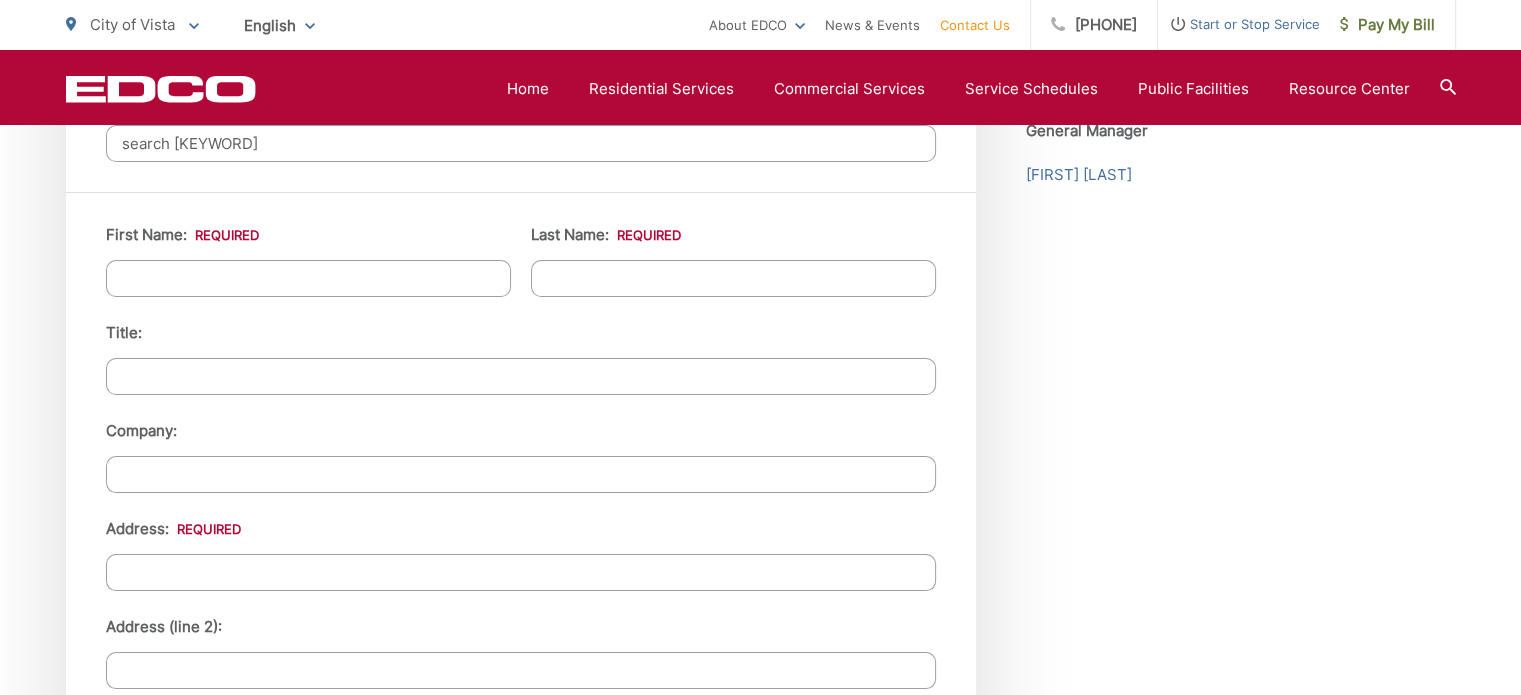 scroll, scrollTop: 1900, scrollLeft: 0, axis: vertical 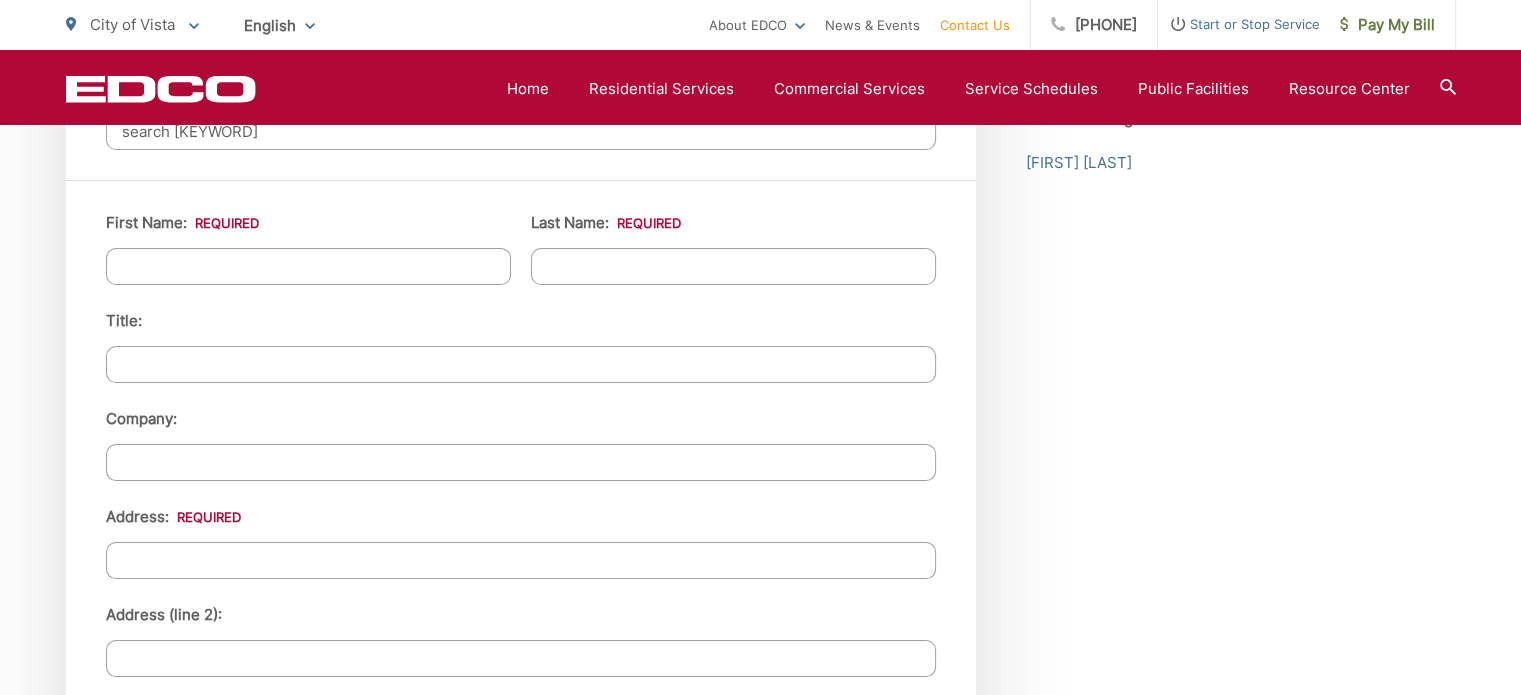 type on "search [KEYWORD]" 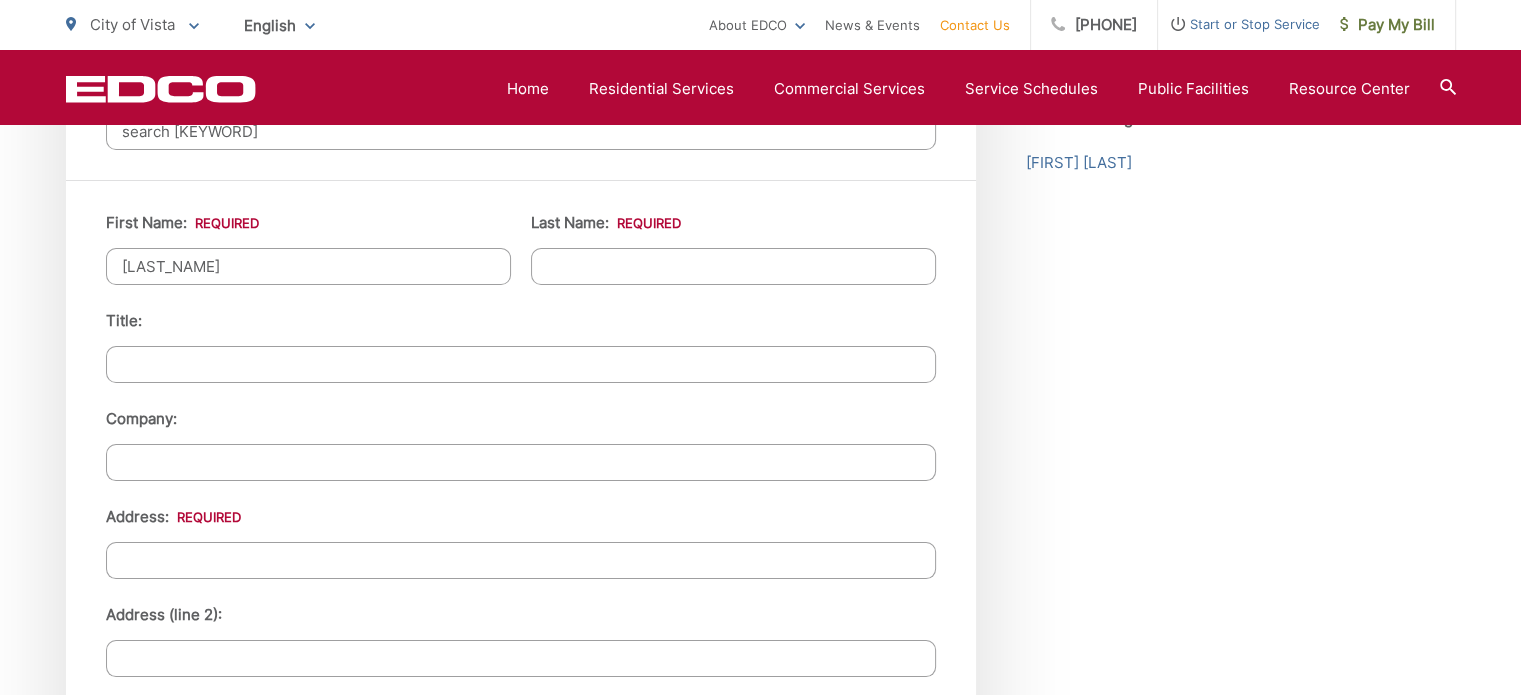 type on "[LAST_NAME]" 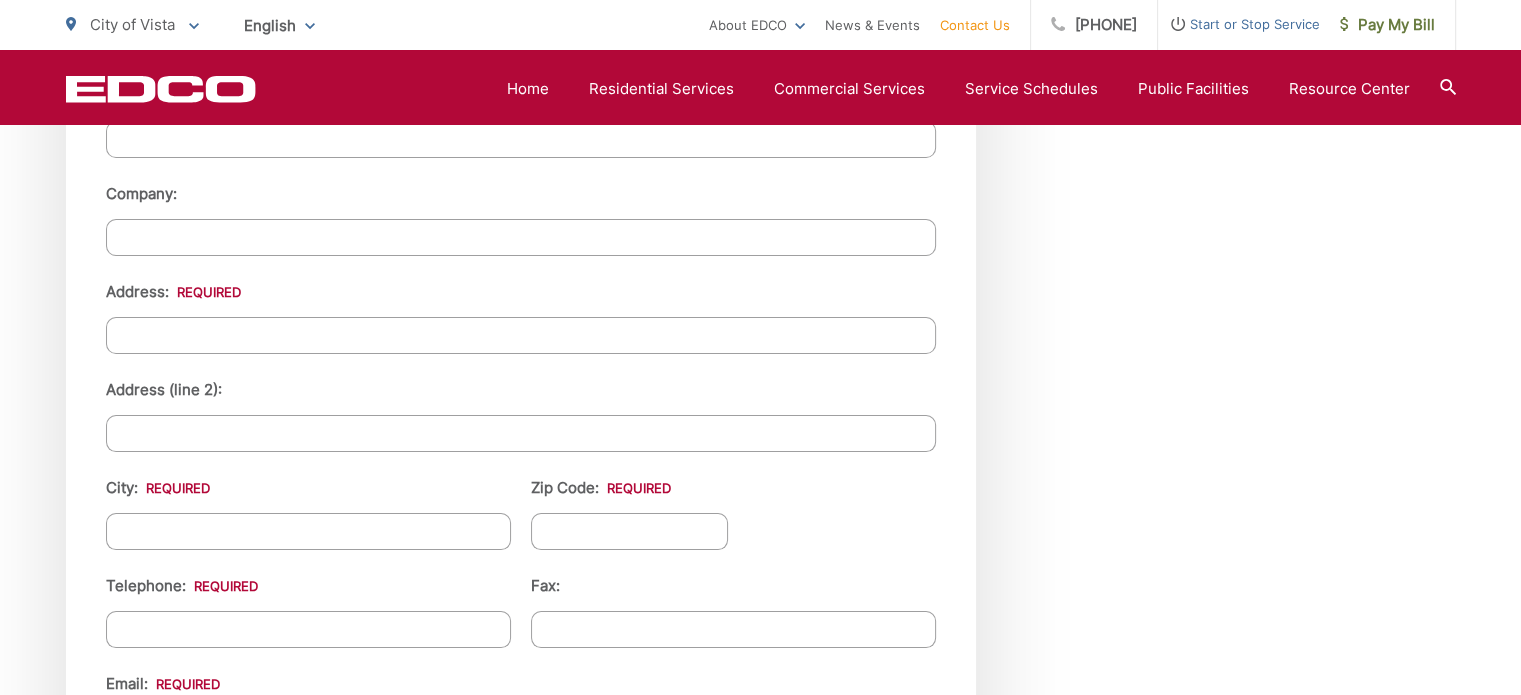 scroll, scrollTop: 2200, scrollLeft: 0, axis: vertical 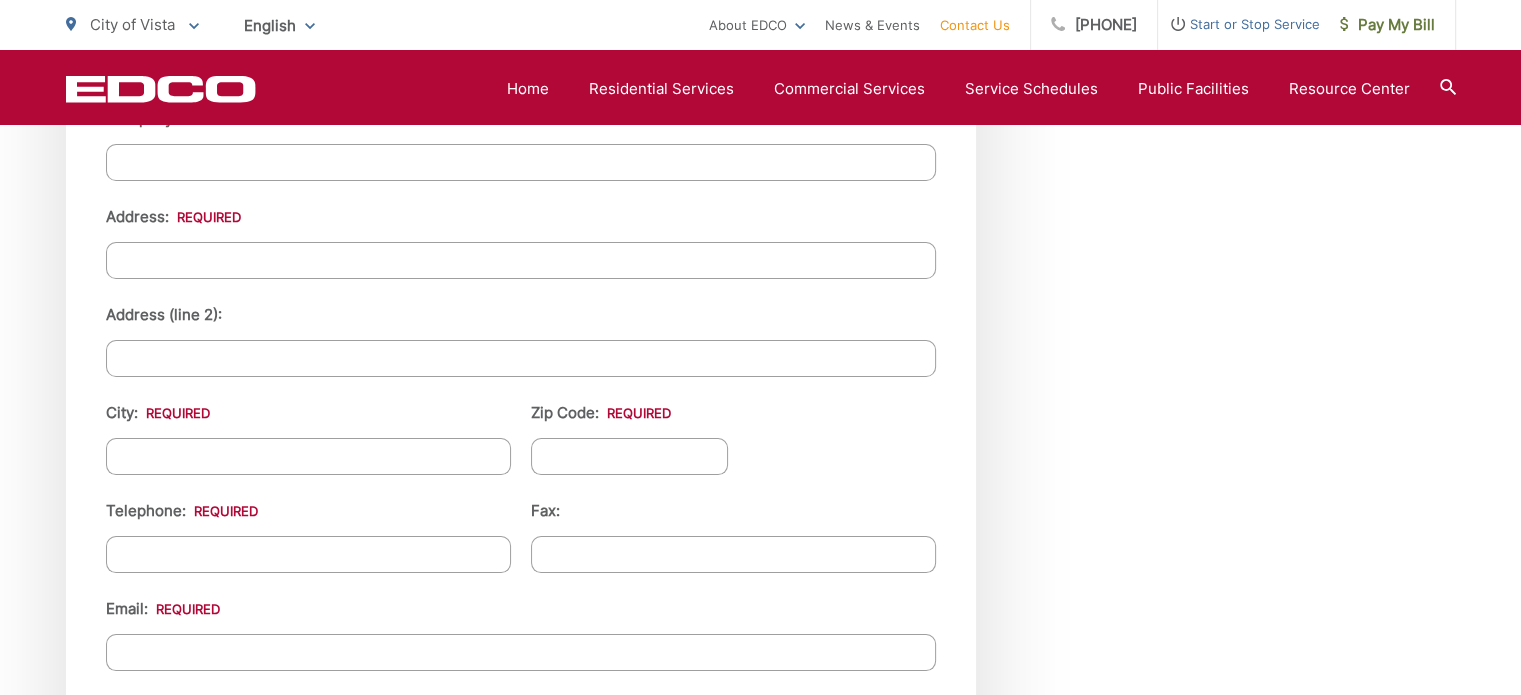 type on "[LAST_NAME]" 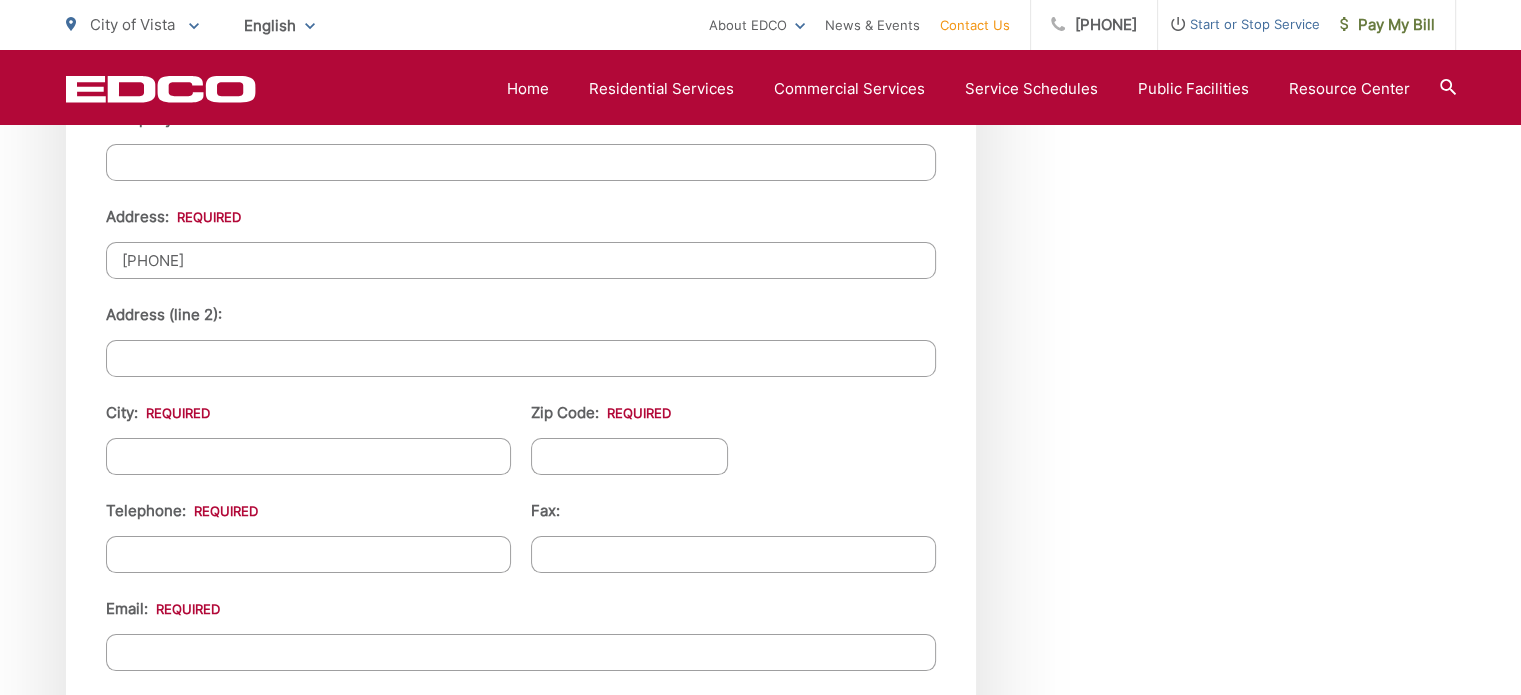 type on "[PHONE]" 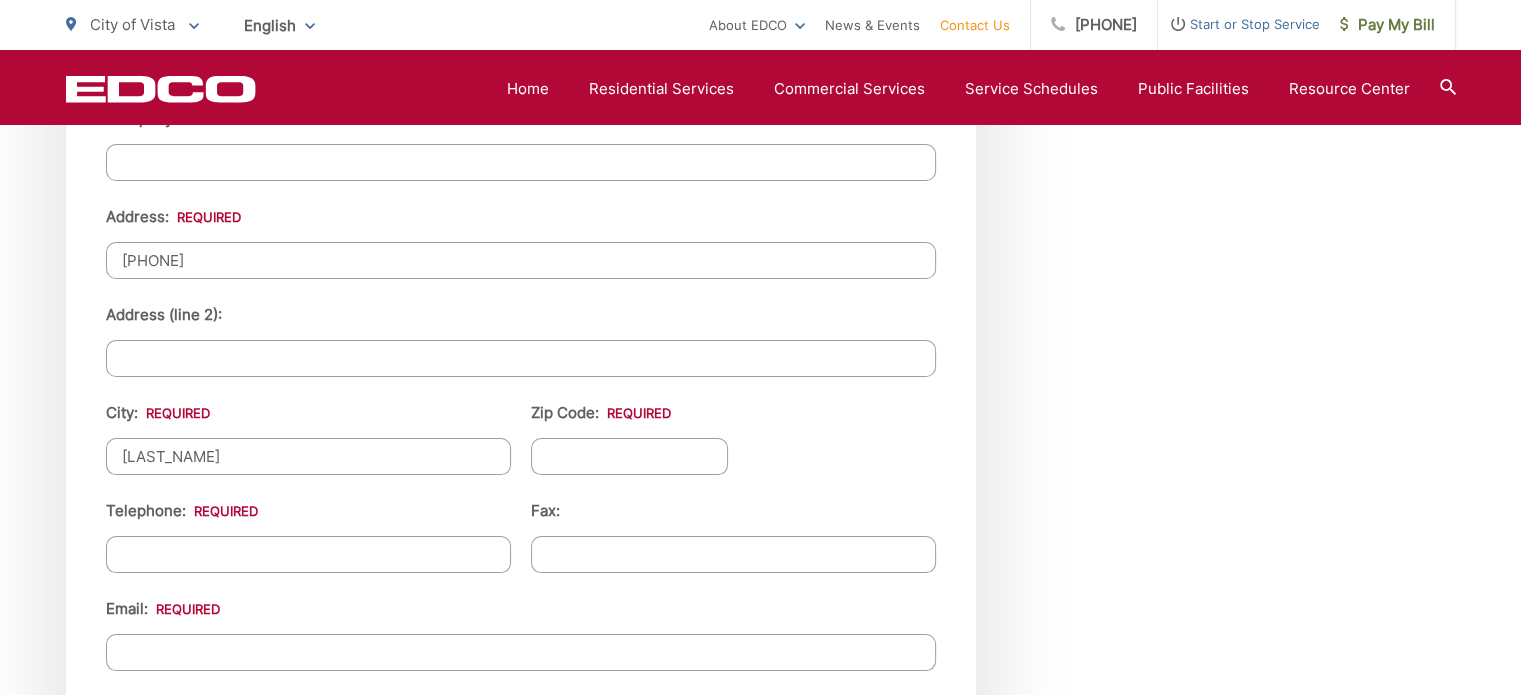 type on "[LAST_NAME]" 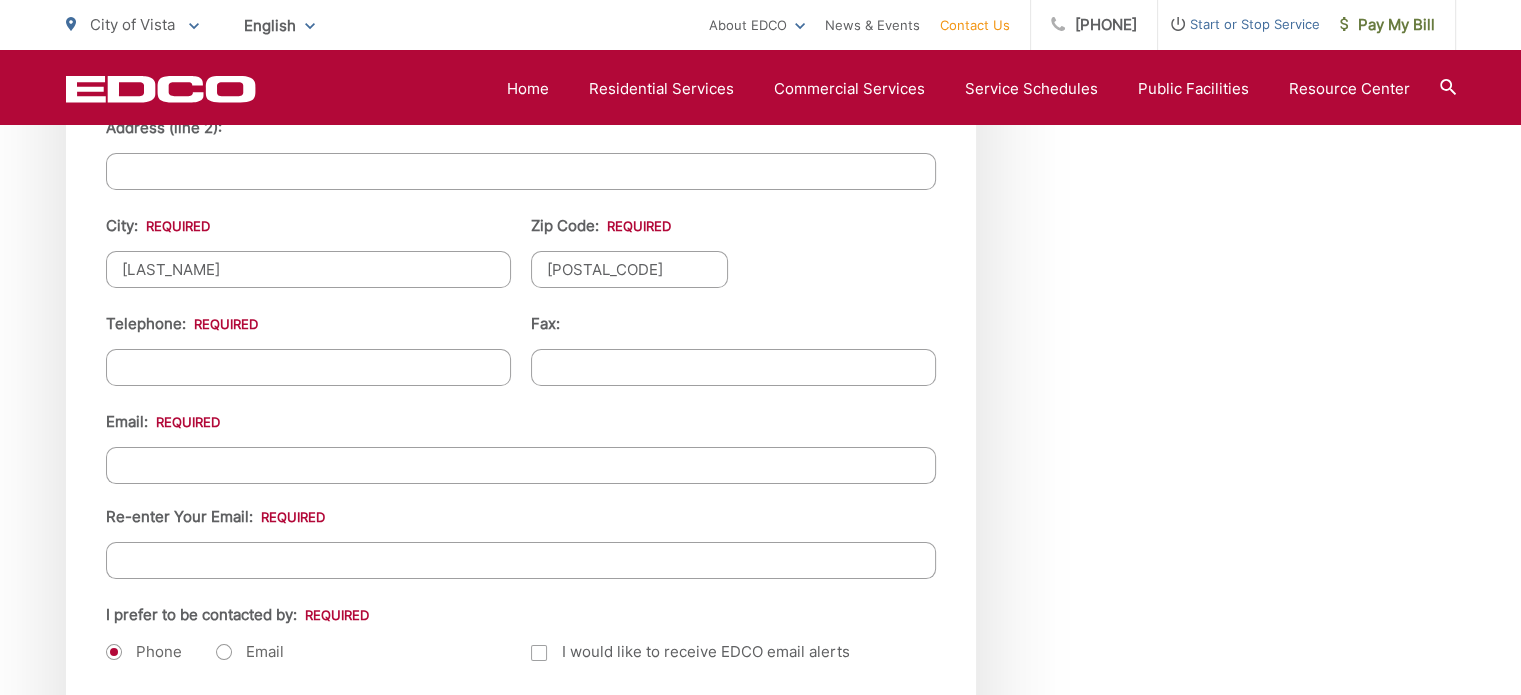 scroll, scrollTop: 2400, scrollLeft: 0, axis: vertical 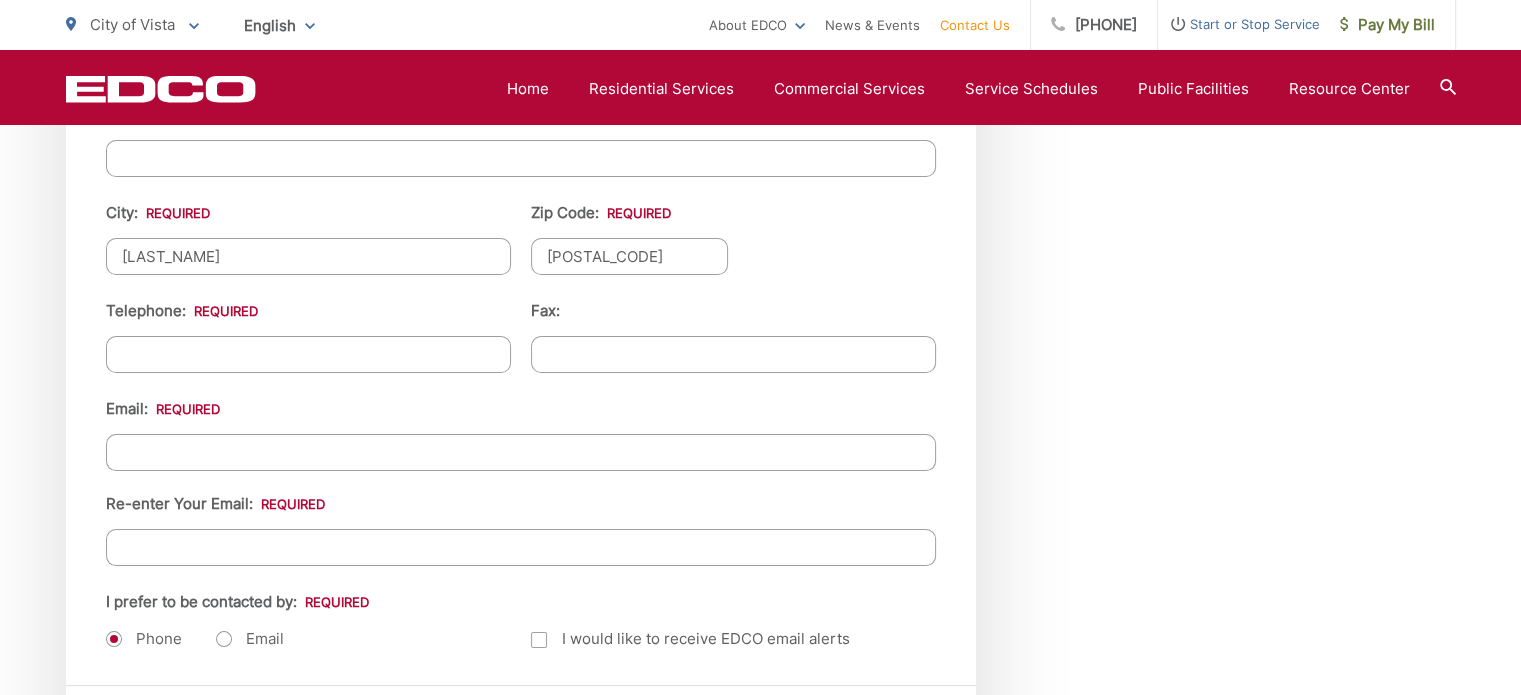 type on "[POSTAL_CODE]" 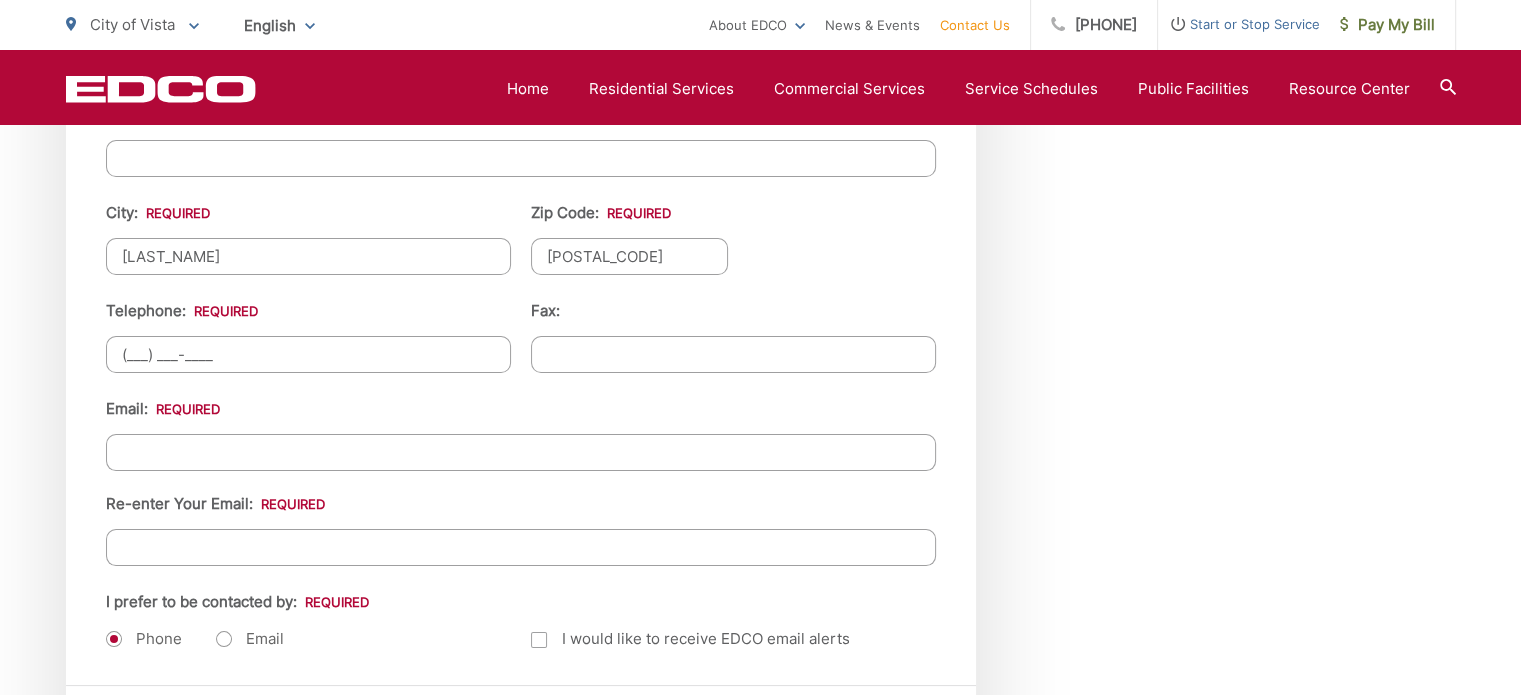 click on "(___) ___-____" at bounding box center [308, 354] 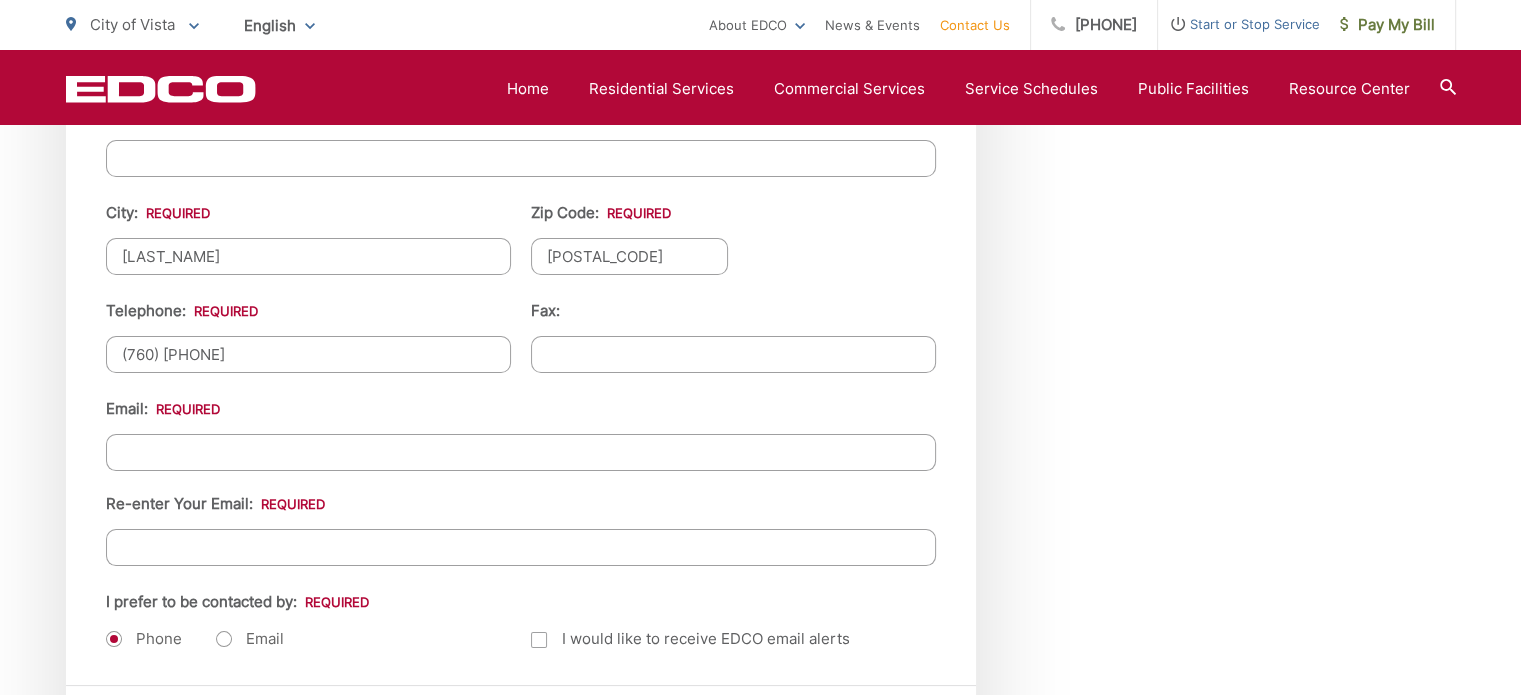 type on "[PHONE]" 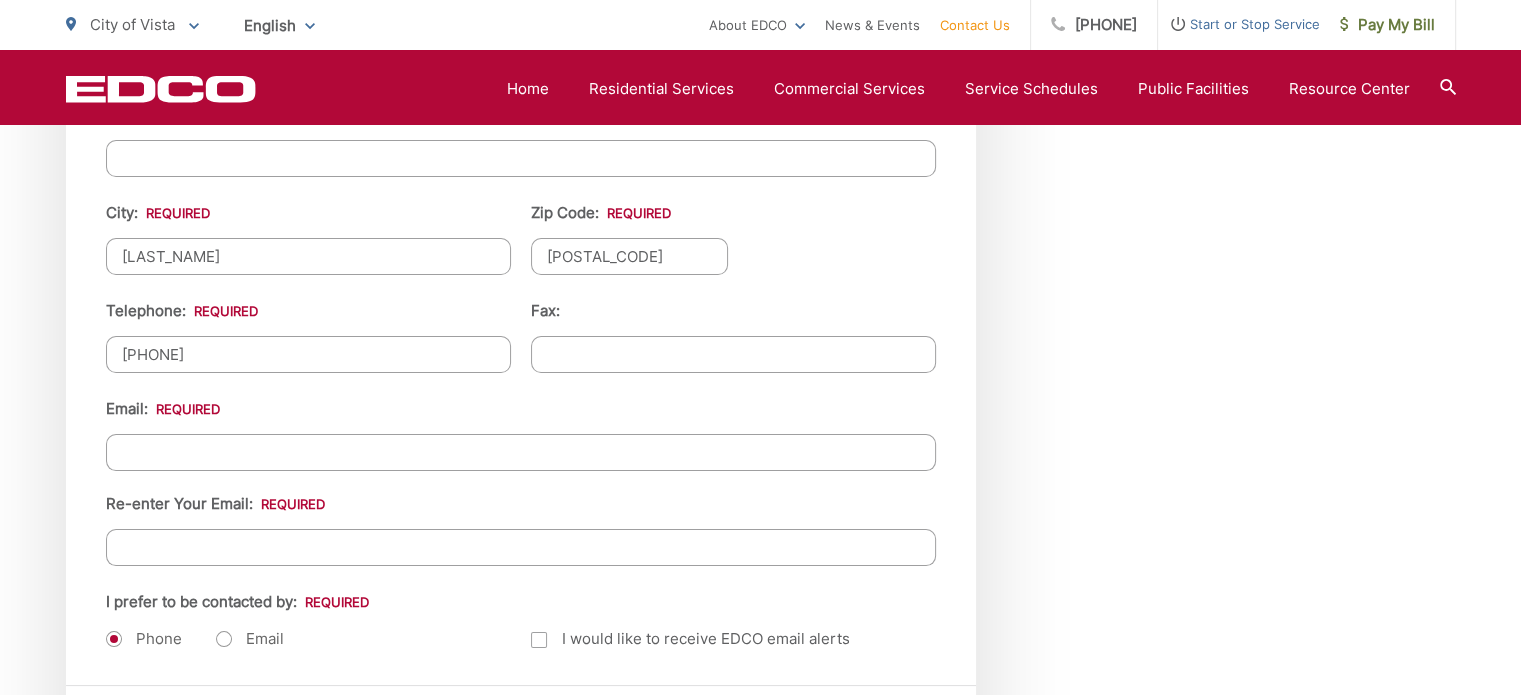 click on "Email *" at bounding box center [521, 452] 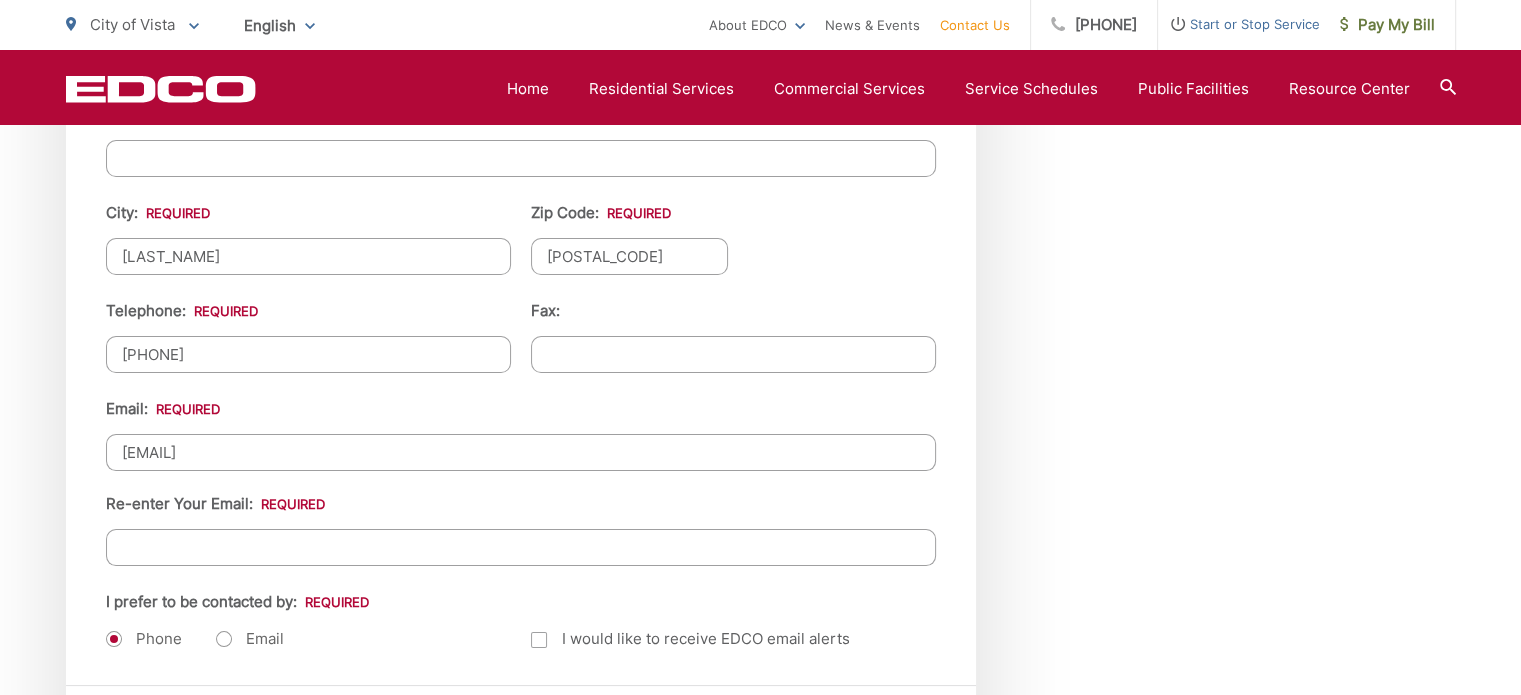 type on "[EMAIL]" 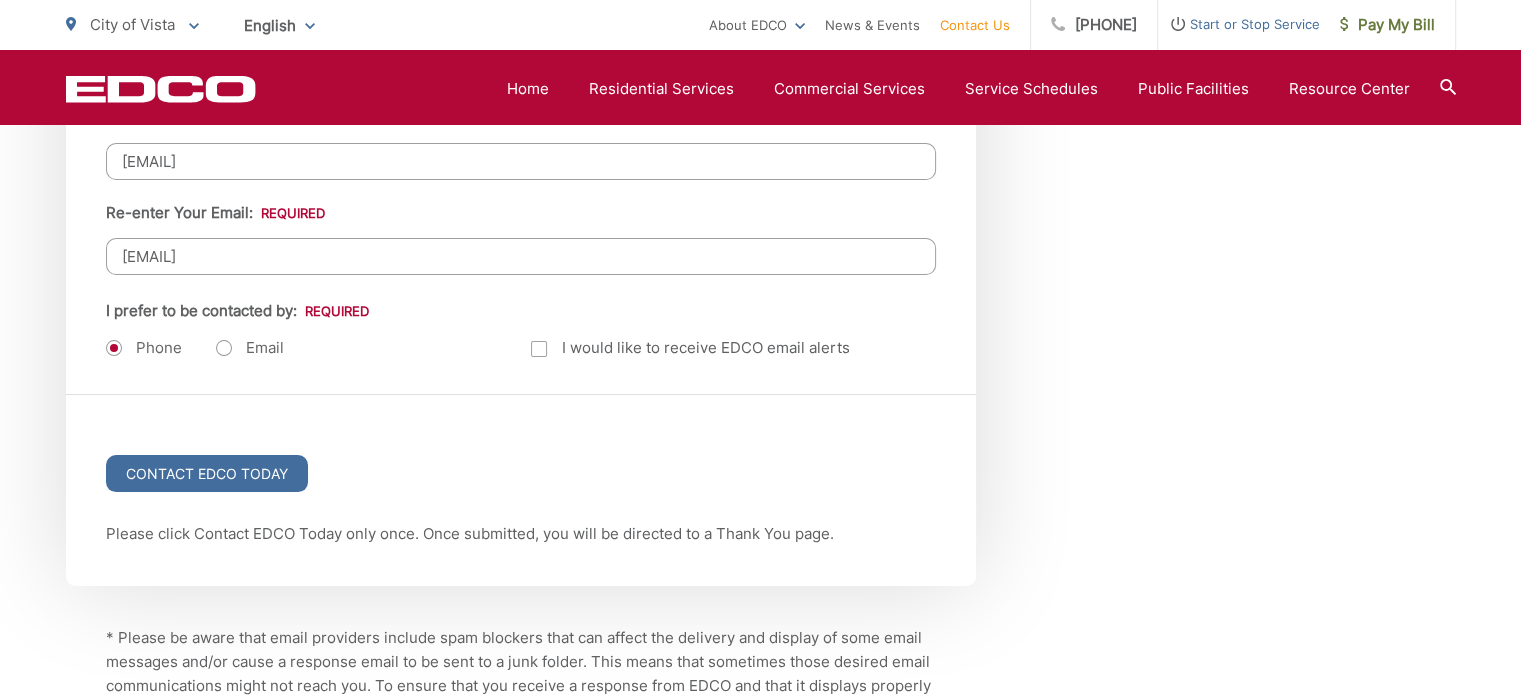 scroll, scrollTop: 2700, scrollLeft: 0, axis: vertical 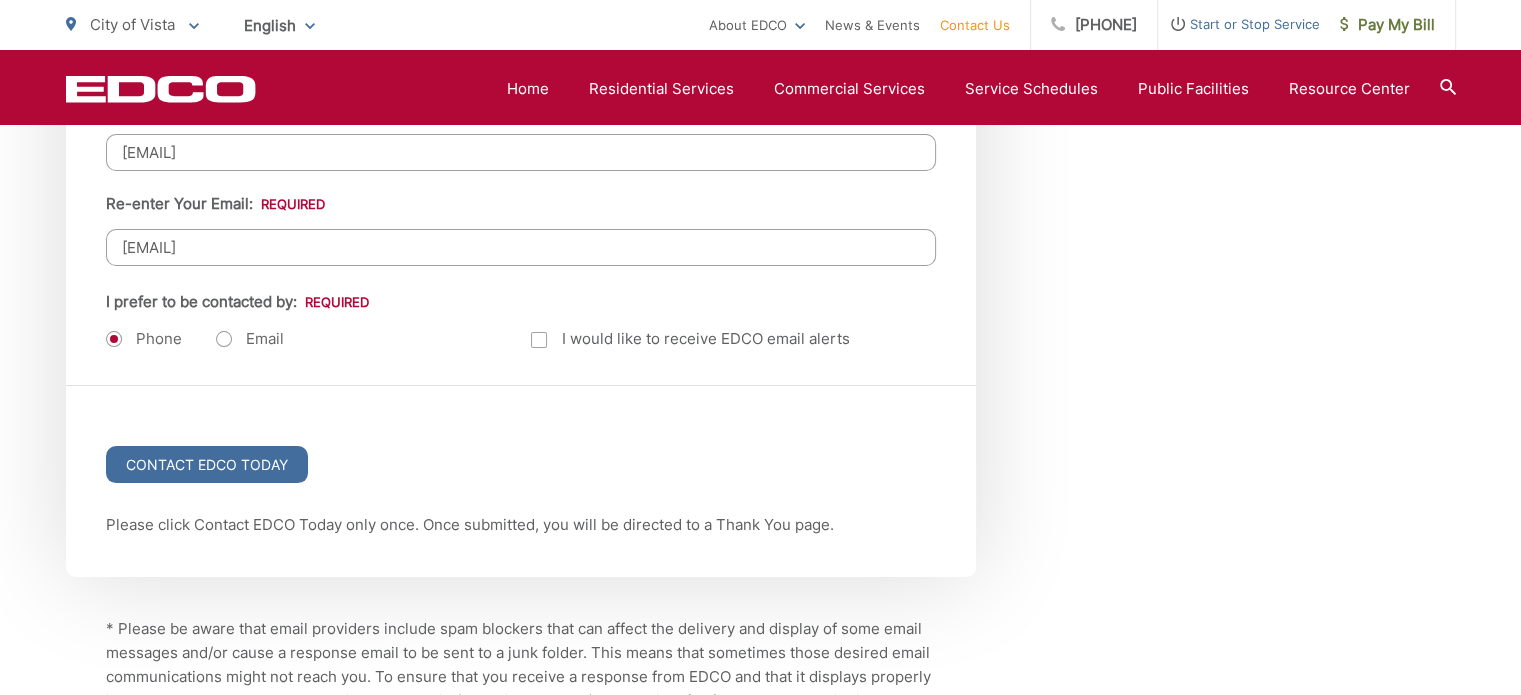 type on "[EMAIL]" 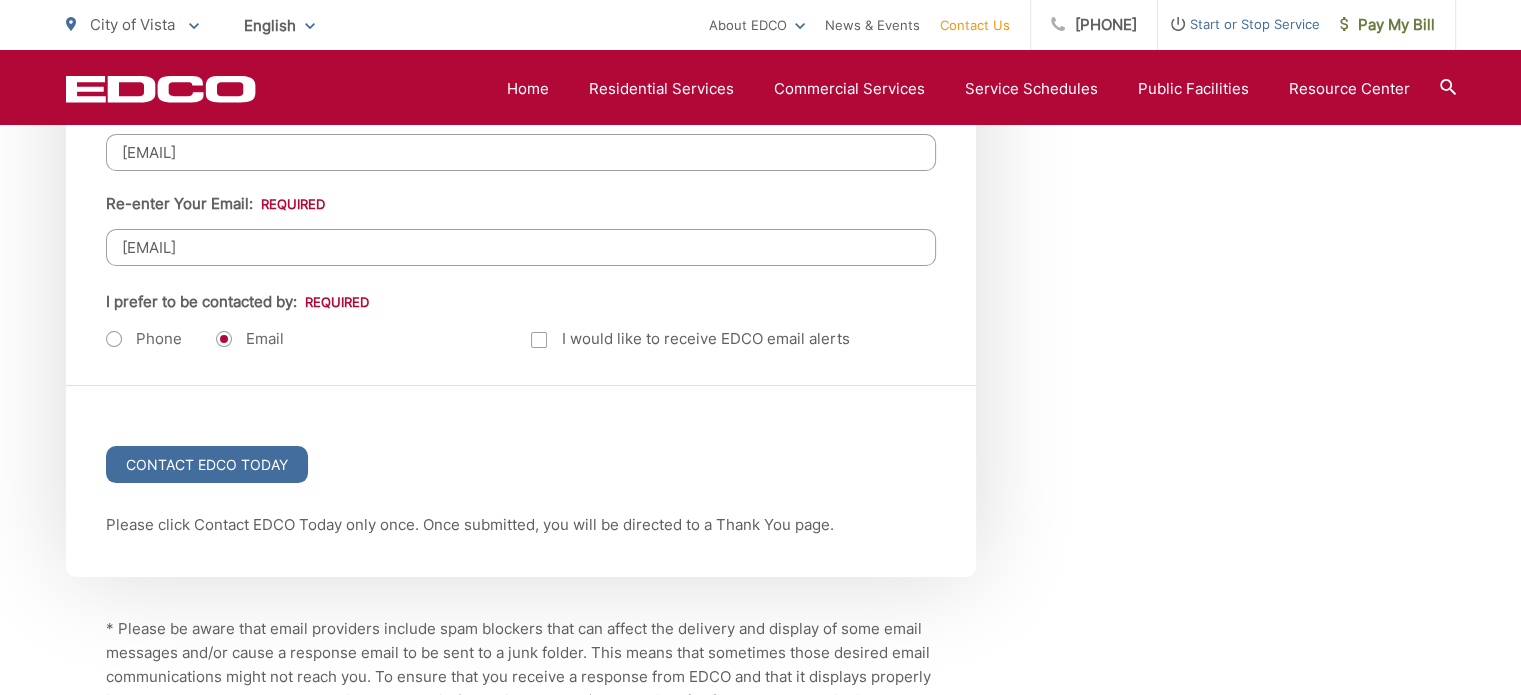 click at bounding box center (539, 340) 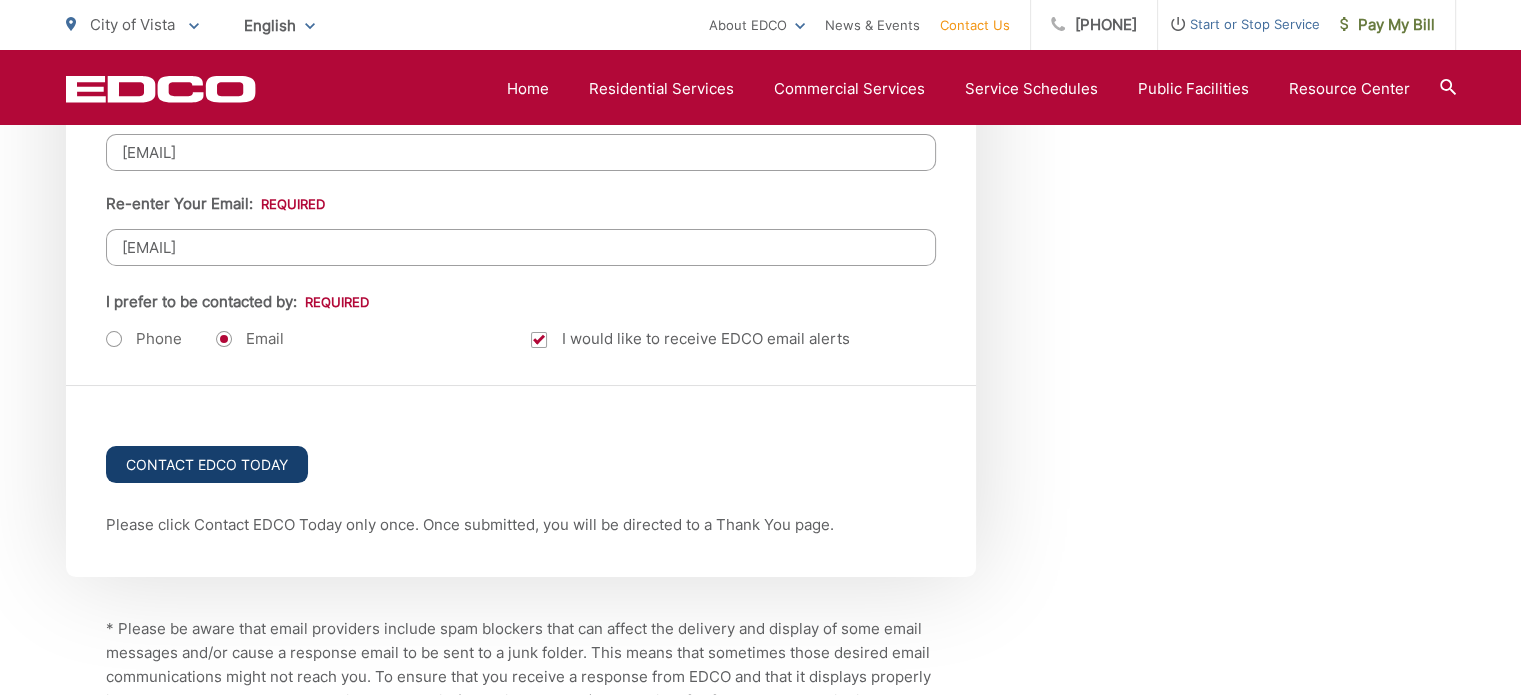 click on "Contact EDCO Today" at bounding box center (207, 464) 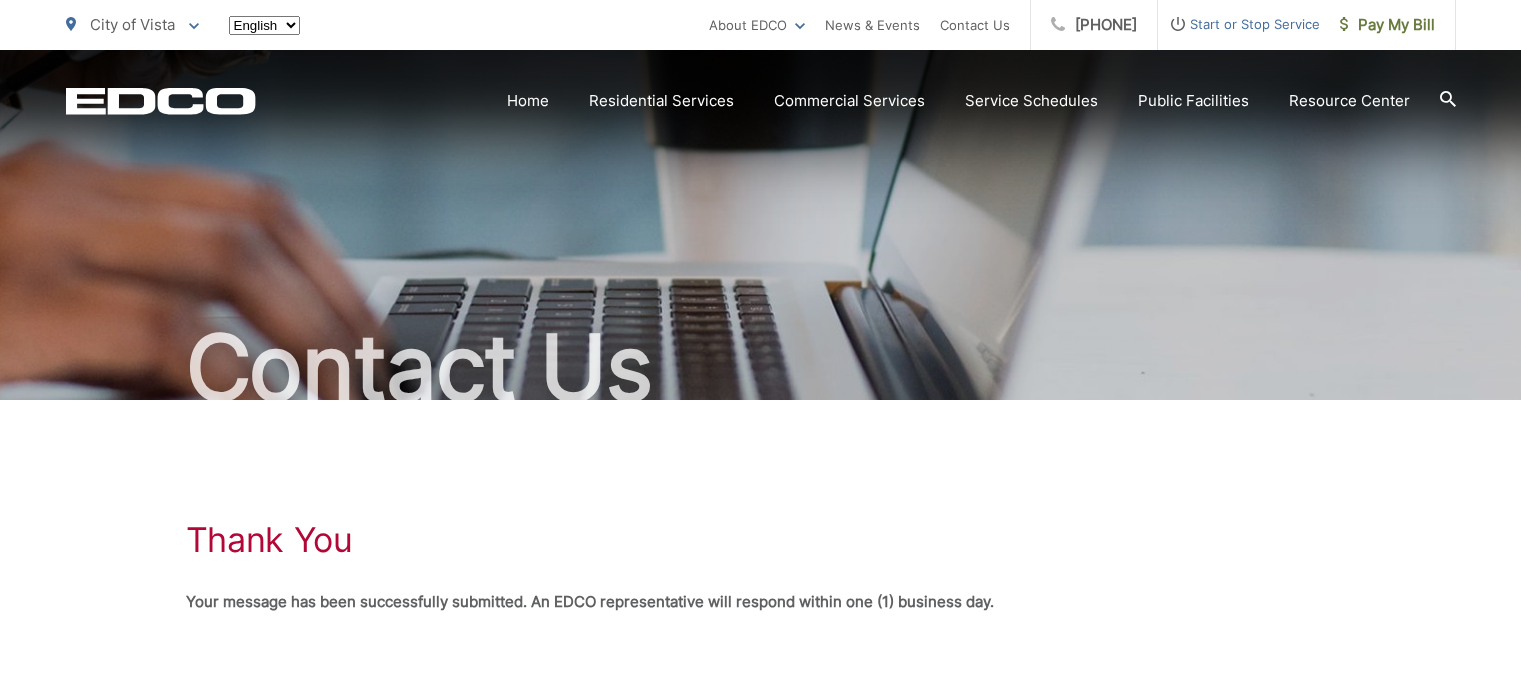 scroll, scrollTop: 0, scrollLeft: 0, axis: both 